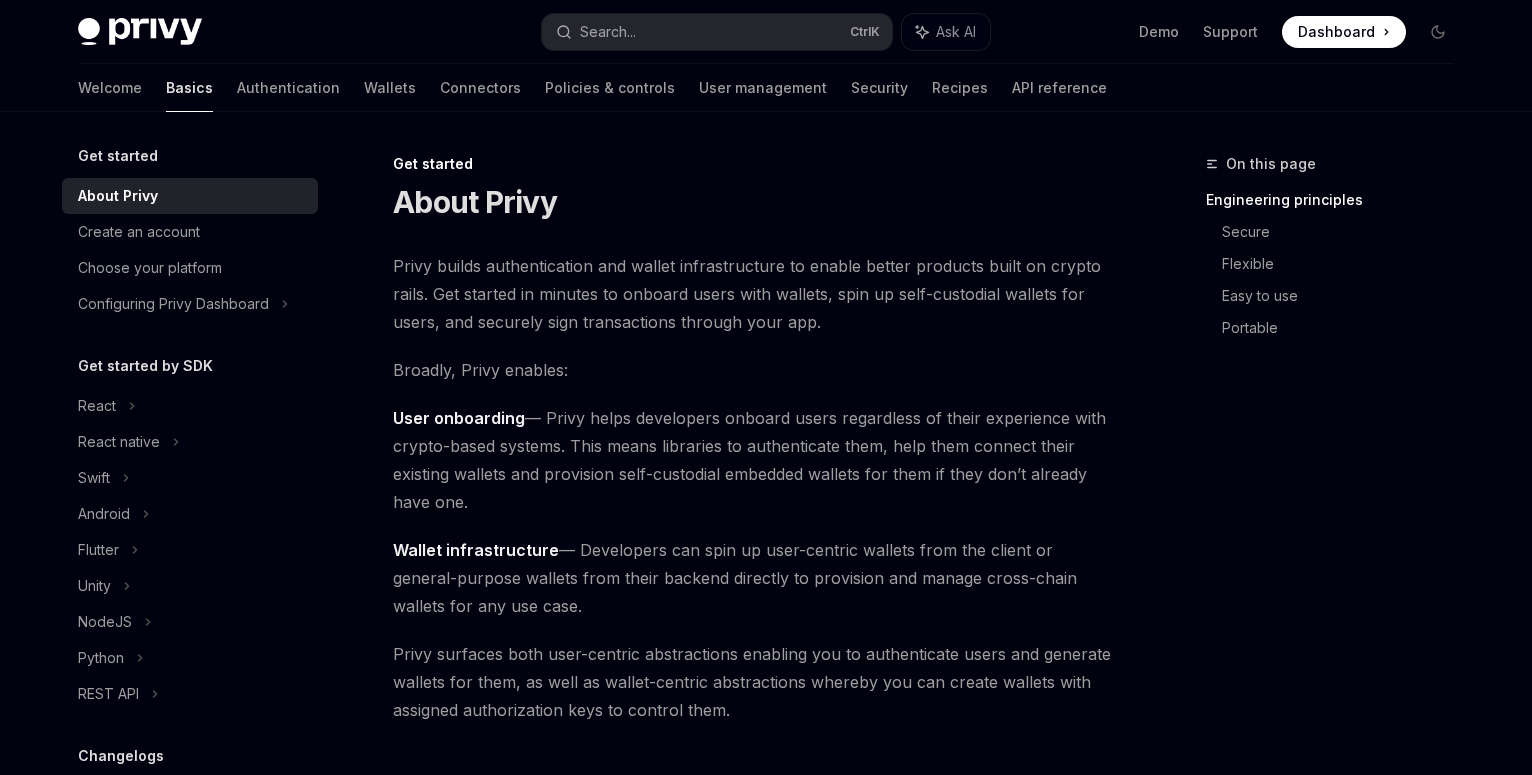 scroll, scrollTop: 0, scrollLeft: 0, axis: both 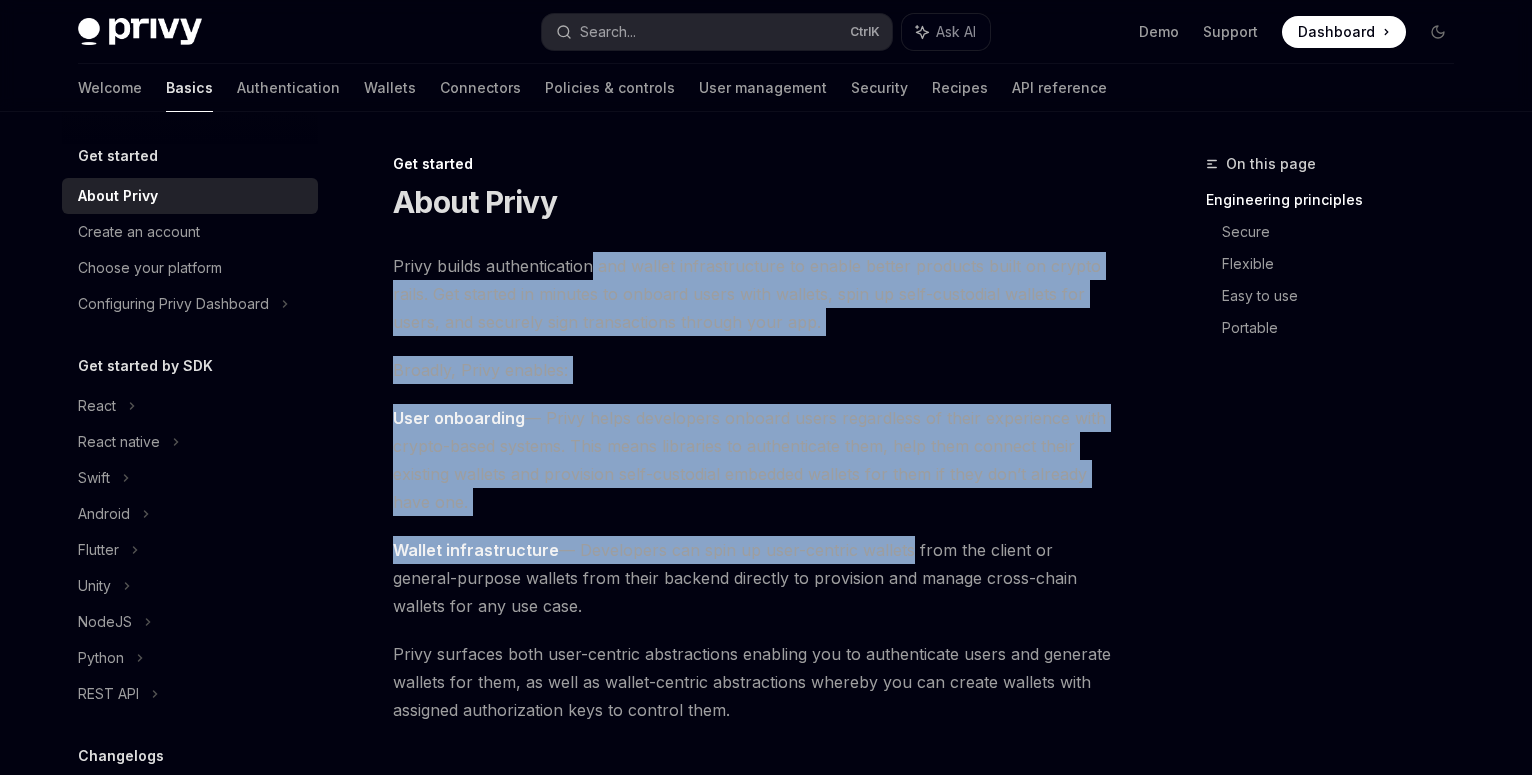 click on "Privy builds authentication and wallet infrastructure to enable better products built on
crypto rails. Get started in minutes to onboard users with wallets, spin up self-custodial wallets for users,
and securely sign transactions through your app.
Broadly, Privy enables:
User onboarding  — Privy helps developers onboard users regardless of their experience with crypto-based systems. This means libraries to authenticate them, help them connect their existing wallets and provision self-custodial embedded wallets for them if they don’t already have one.
Wallet infrastructure  — Developers can spin up user-centric wallets from the client or general-purpose wallets from their backend directly to provision and manage cross-chain wallets for any use case.
Privy surfaces both user-centric abstractions enabling you to authenticate users and generate wallets for them, as well as wallet-centric abstractions whereby you can create wallets with assigned authorization keys to control them.
​
​" at bounding box center [753, 1285] 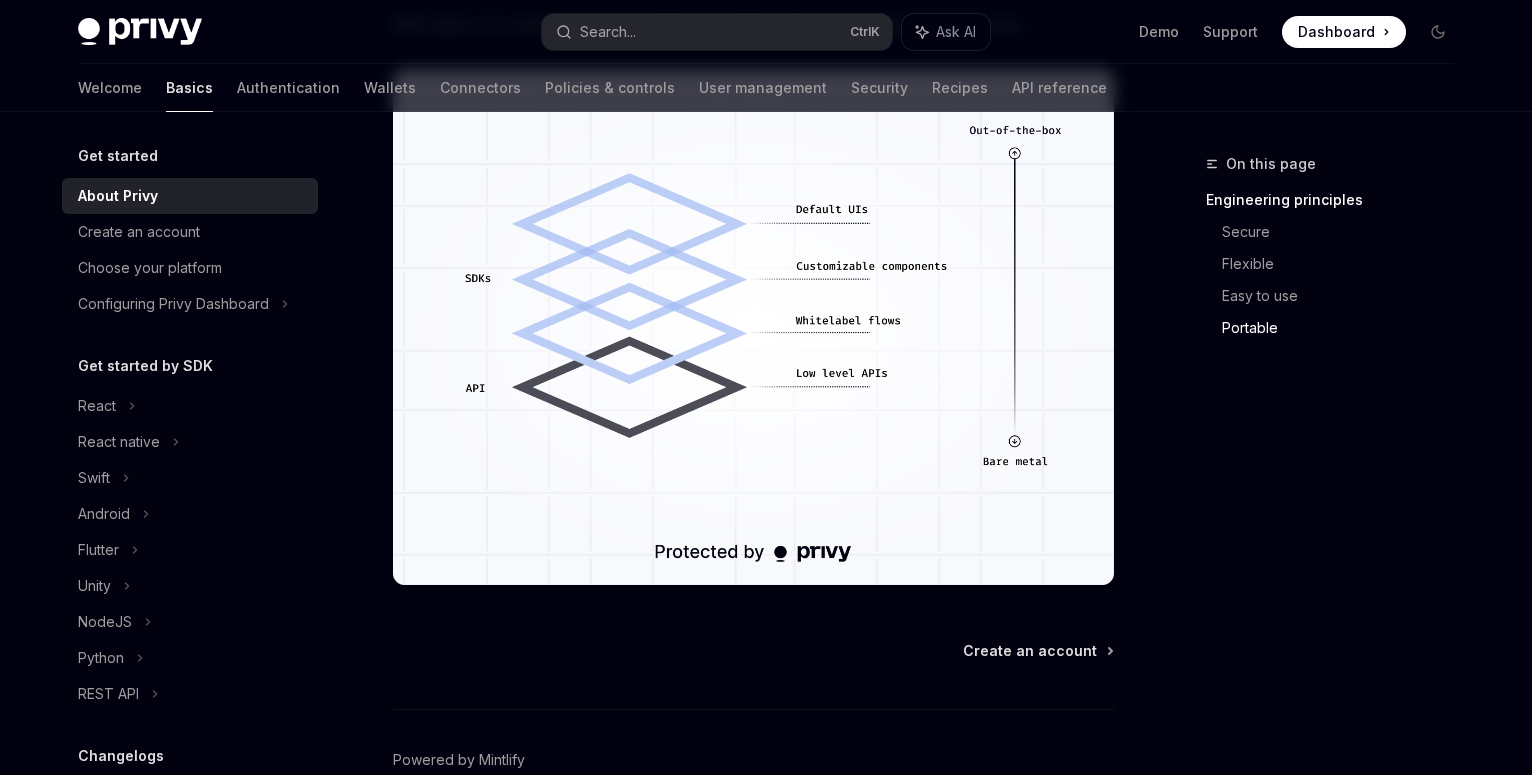 scroll, scrollTop: 2091, scrollLeft: 0, axis: vertical 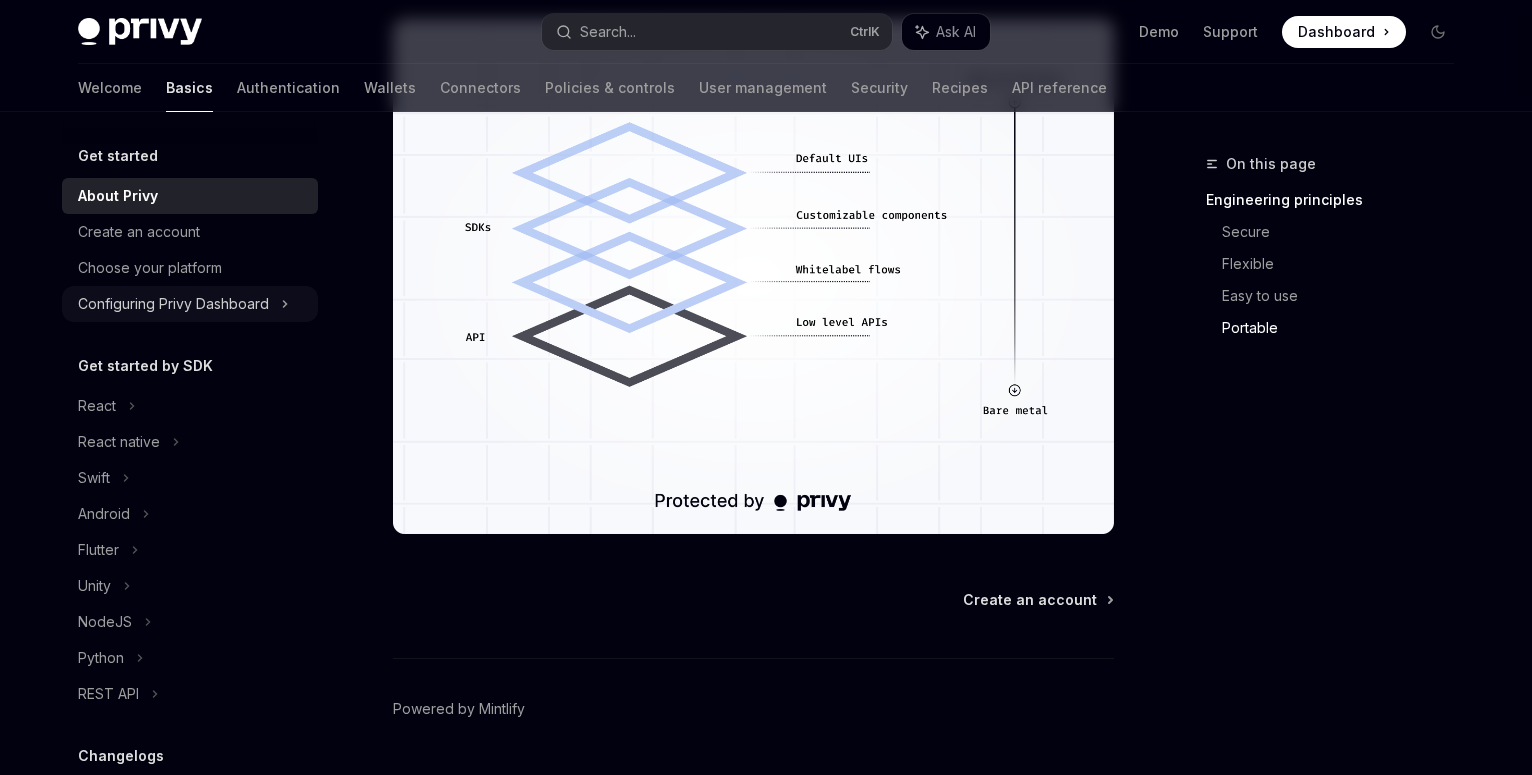 click on "Configuring Privy Dashboard" at bounding box center [190, 304] 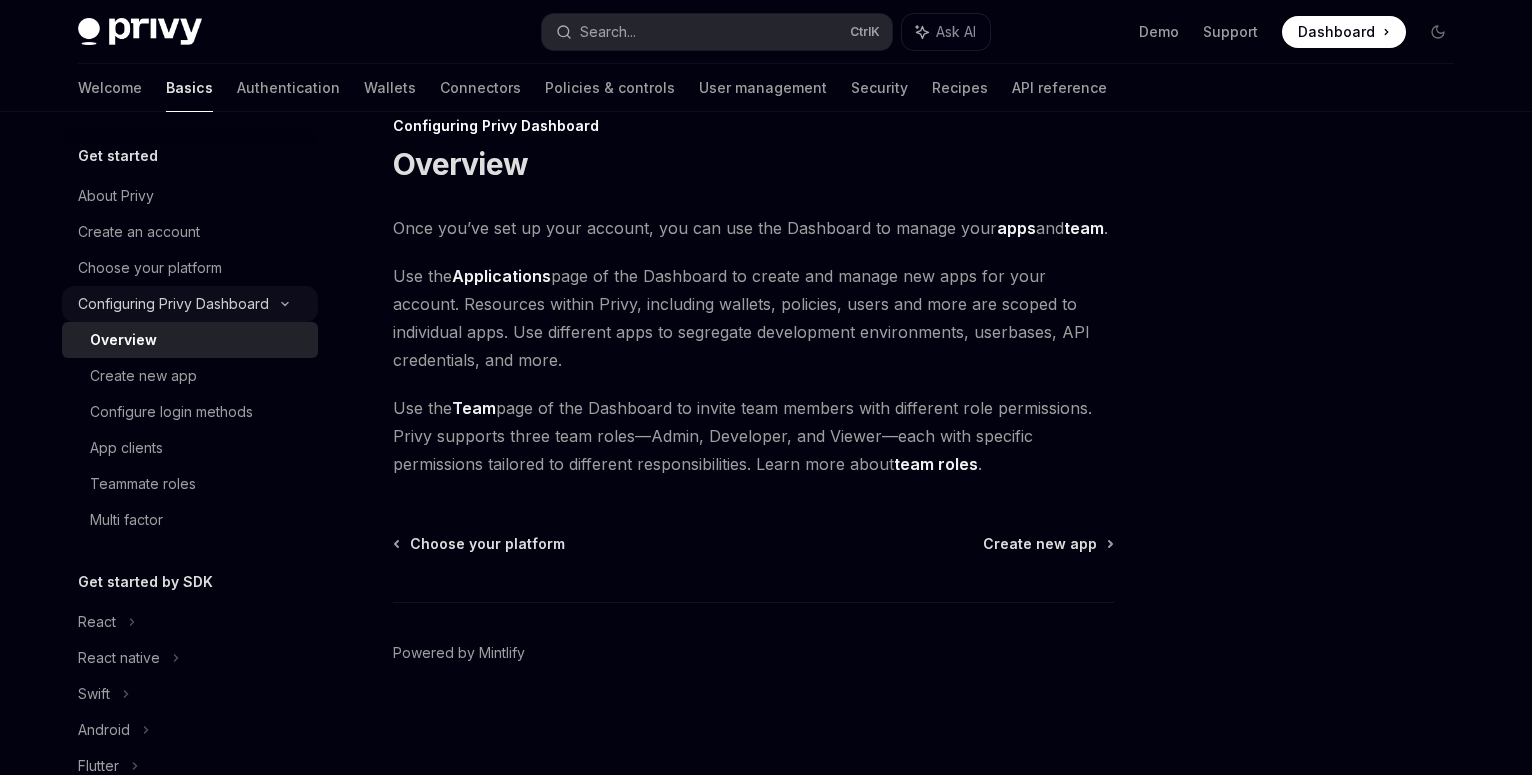 scroll, scrollTop: 0, scrollLeft: 0, axis: both 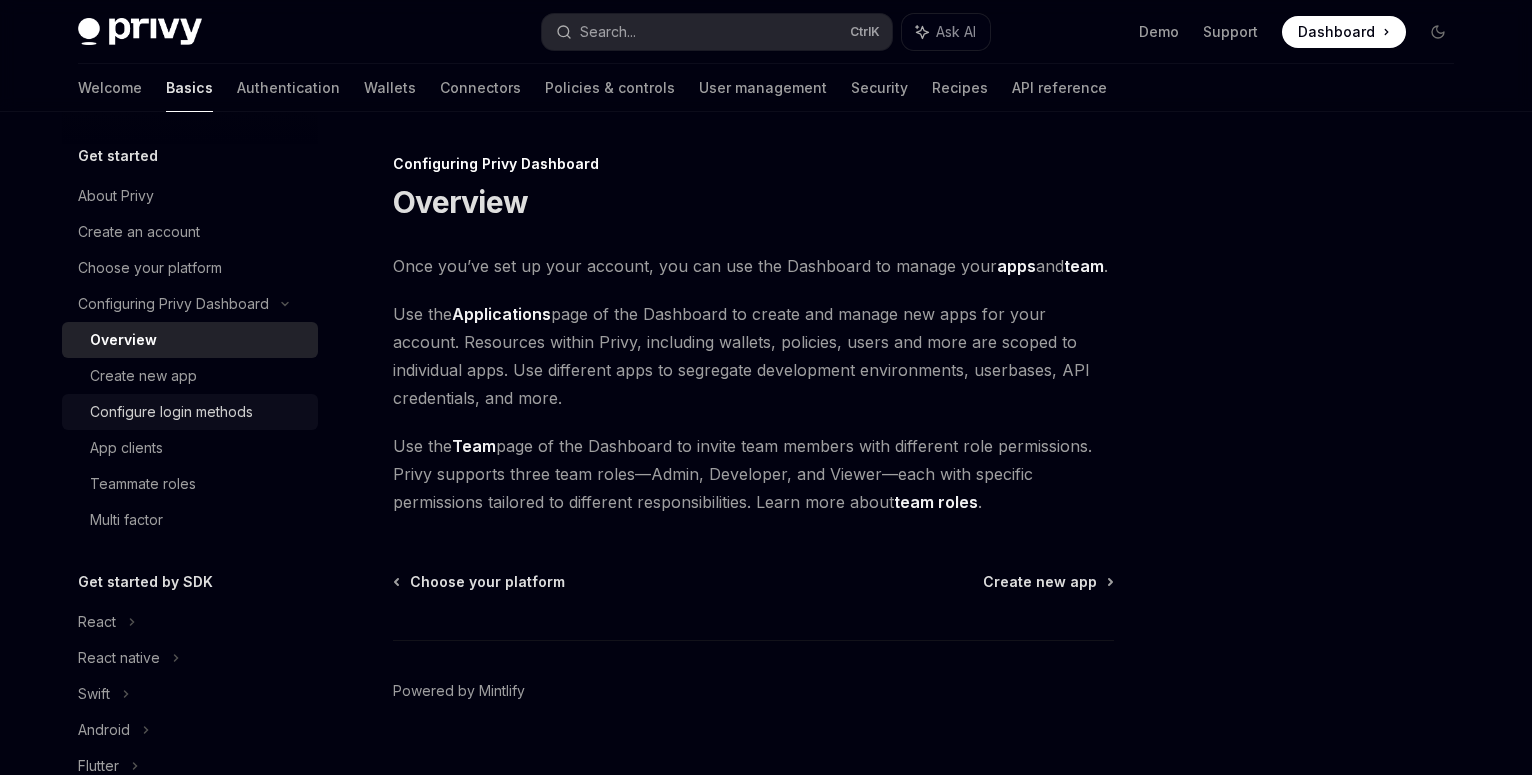 click on "Configure login methods" at bounding box center (171, 412) 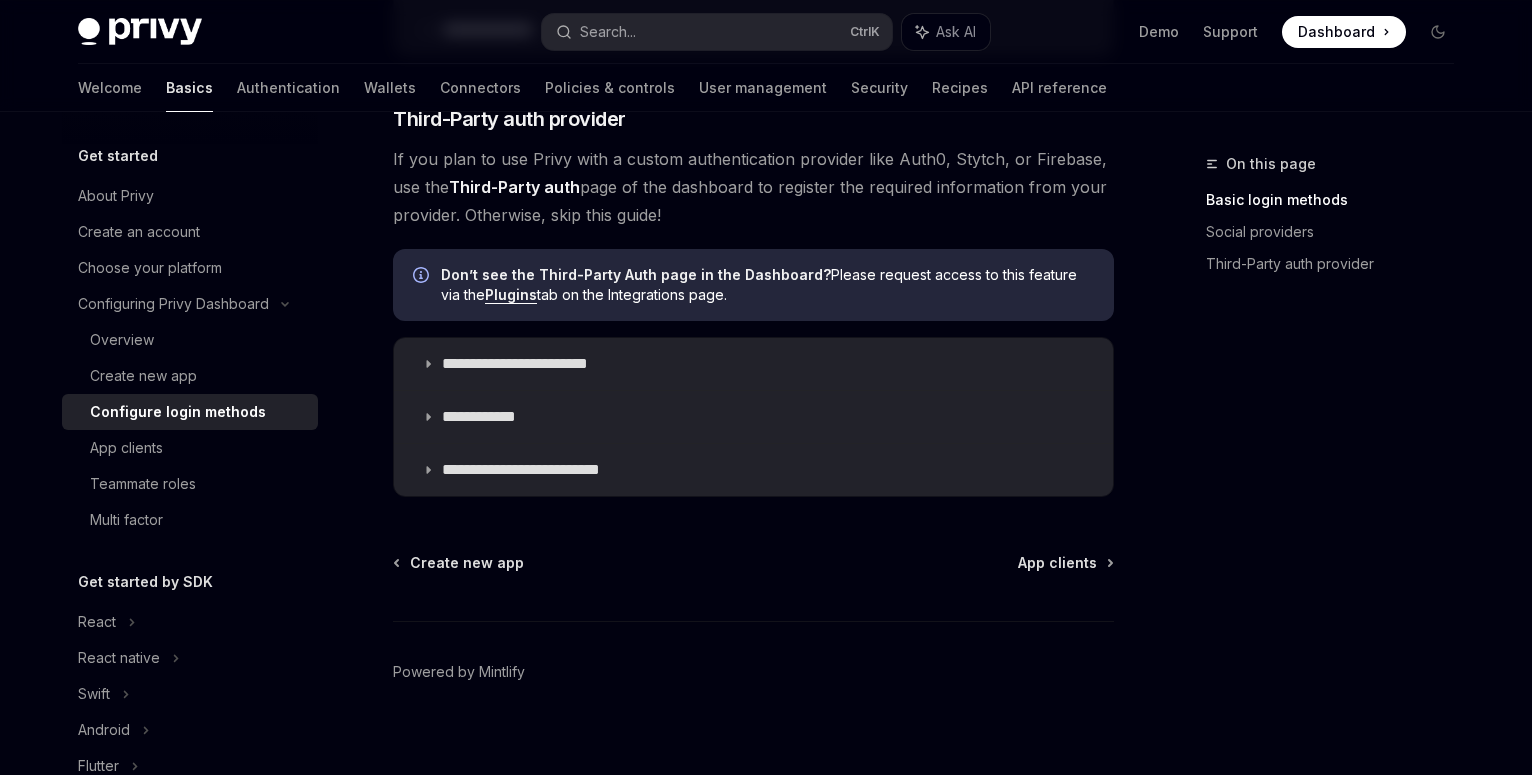 scroll, scrollTop: 1030, scrollLeft: 0, axis: vertical 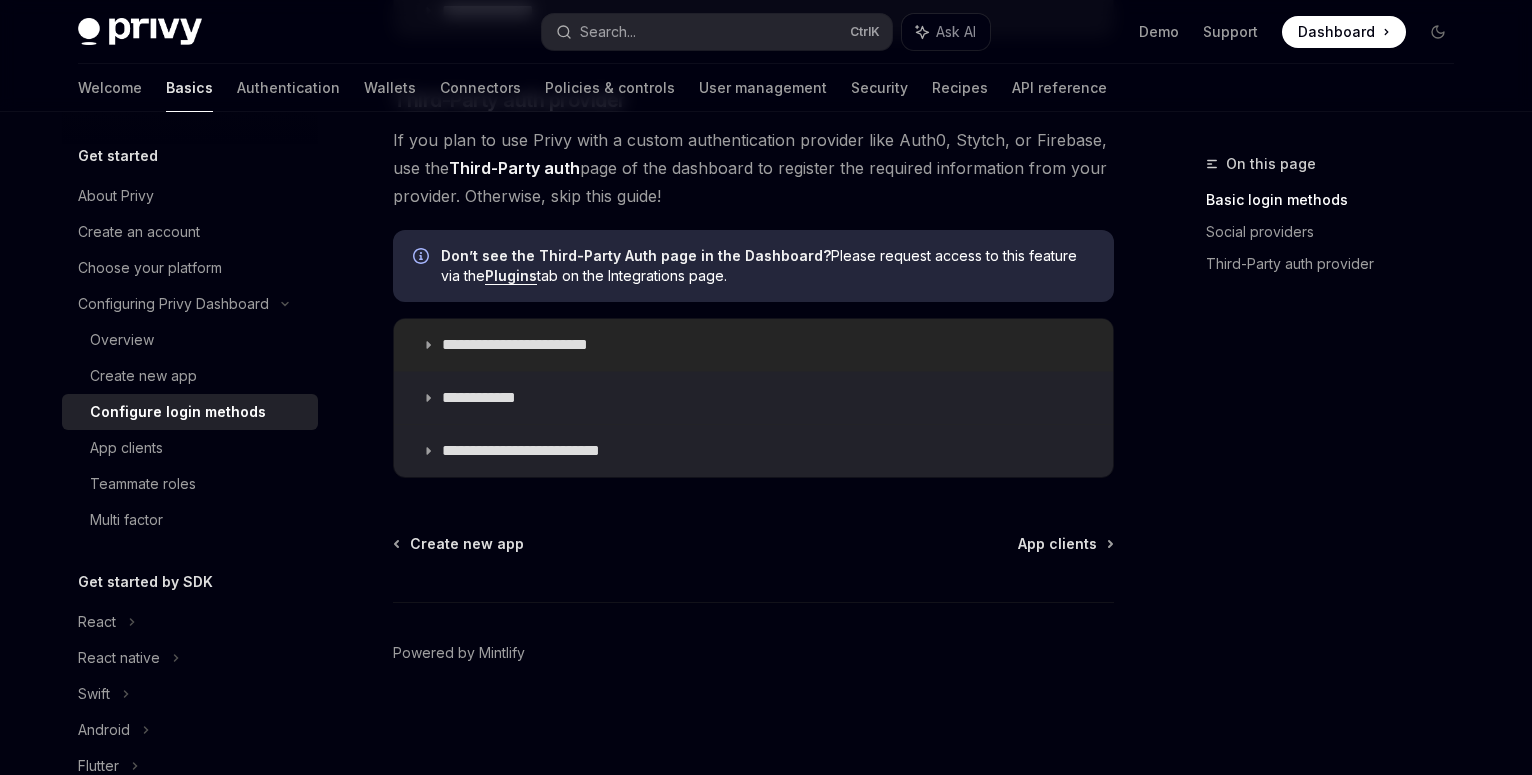 click on "**********" at bounding box center [753, 345] 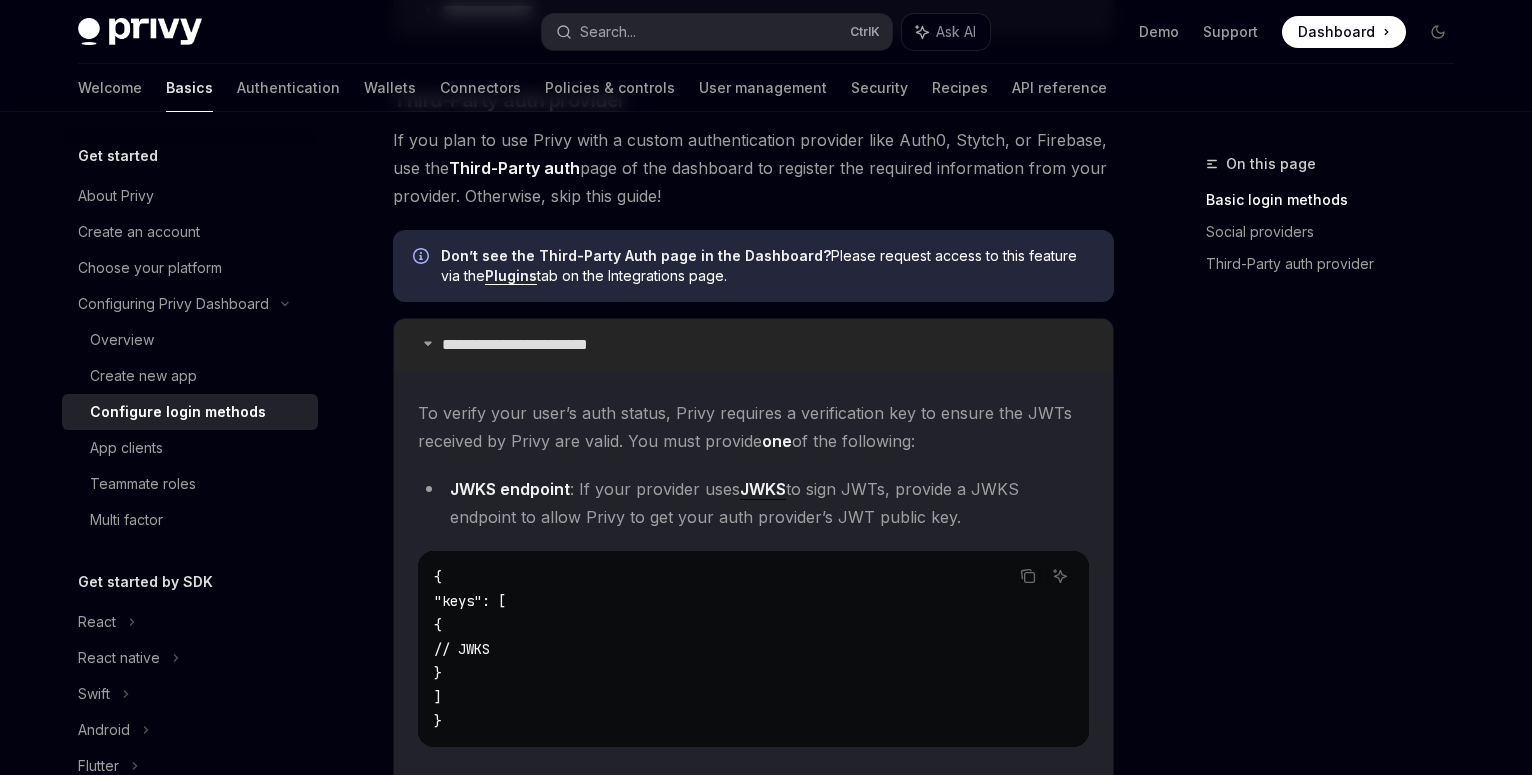 click on "**********" at bounding box center (753, 345) 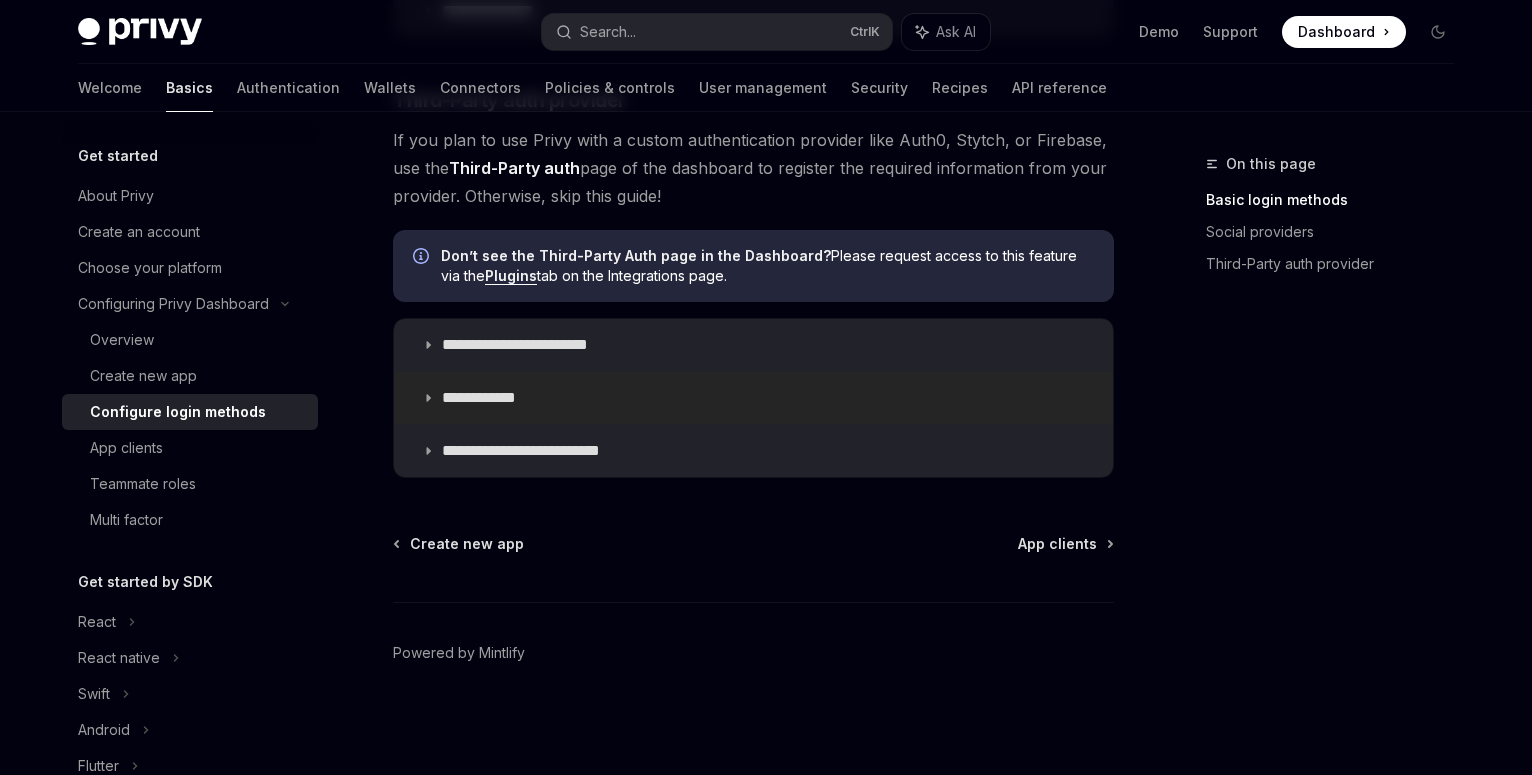 click on "**********" at bounding box center (493, 398) 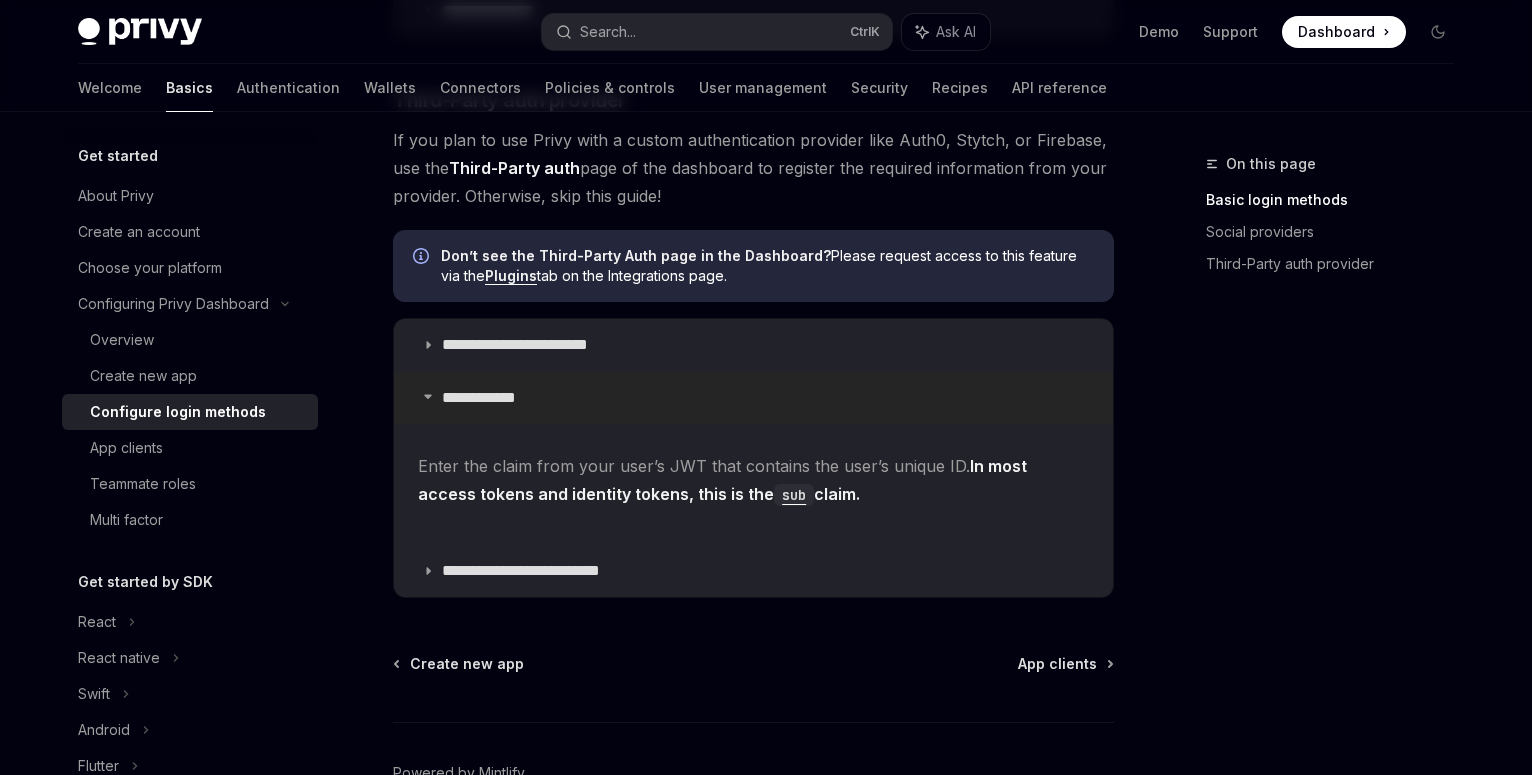 click on "**********" at bounding box center (753, 398) 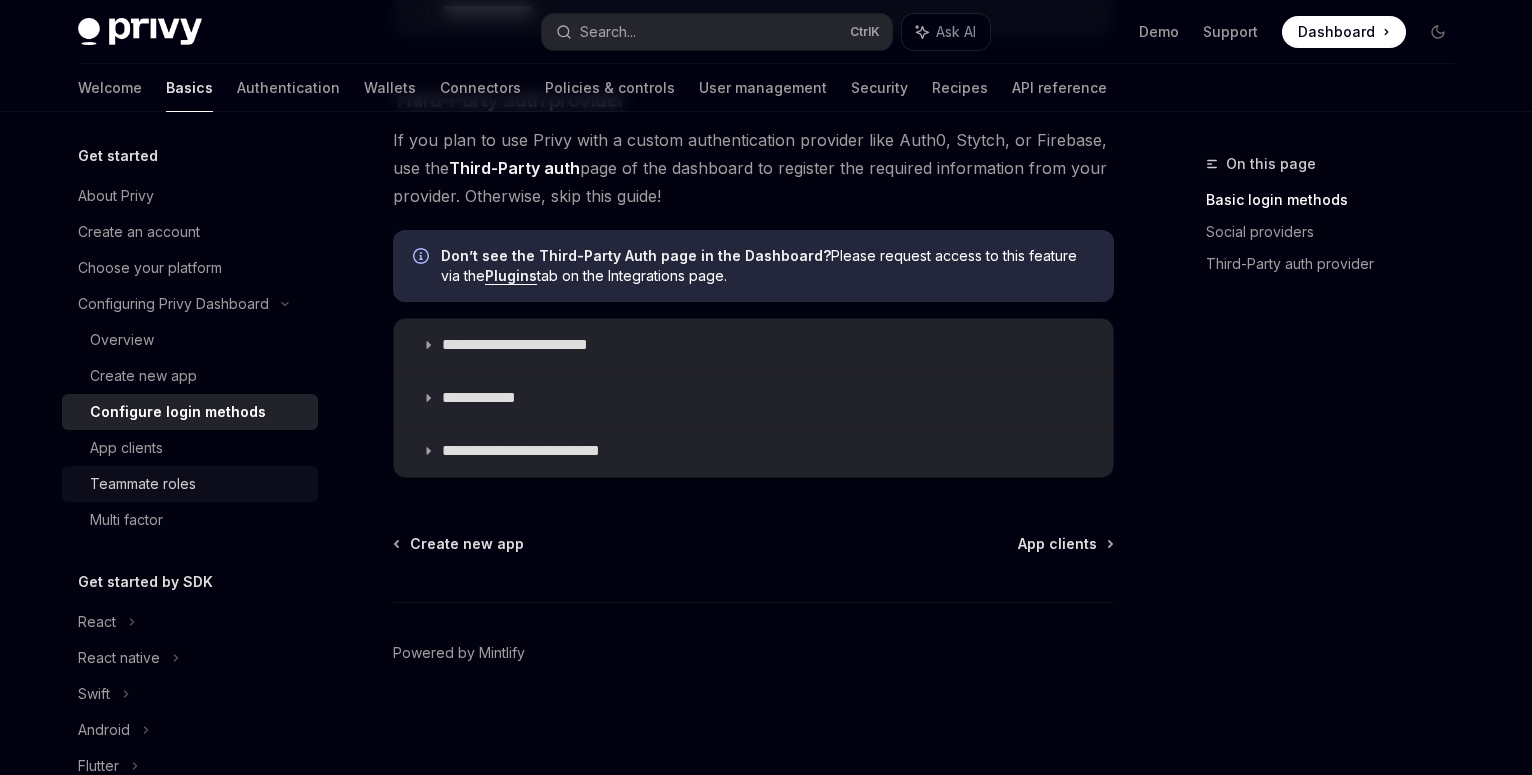 click on "Teammate roles" at bounding box center [198, 484] 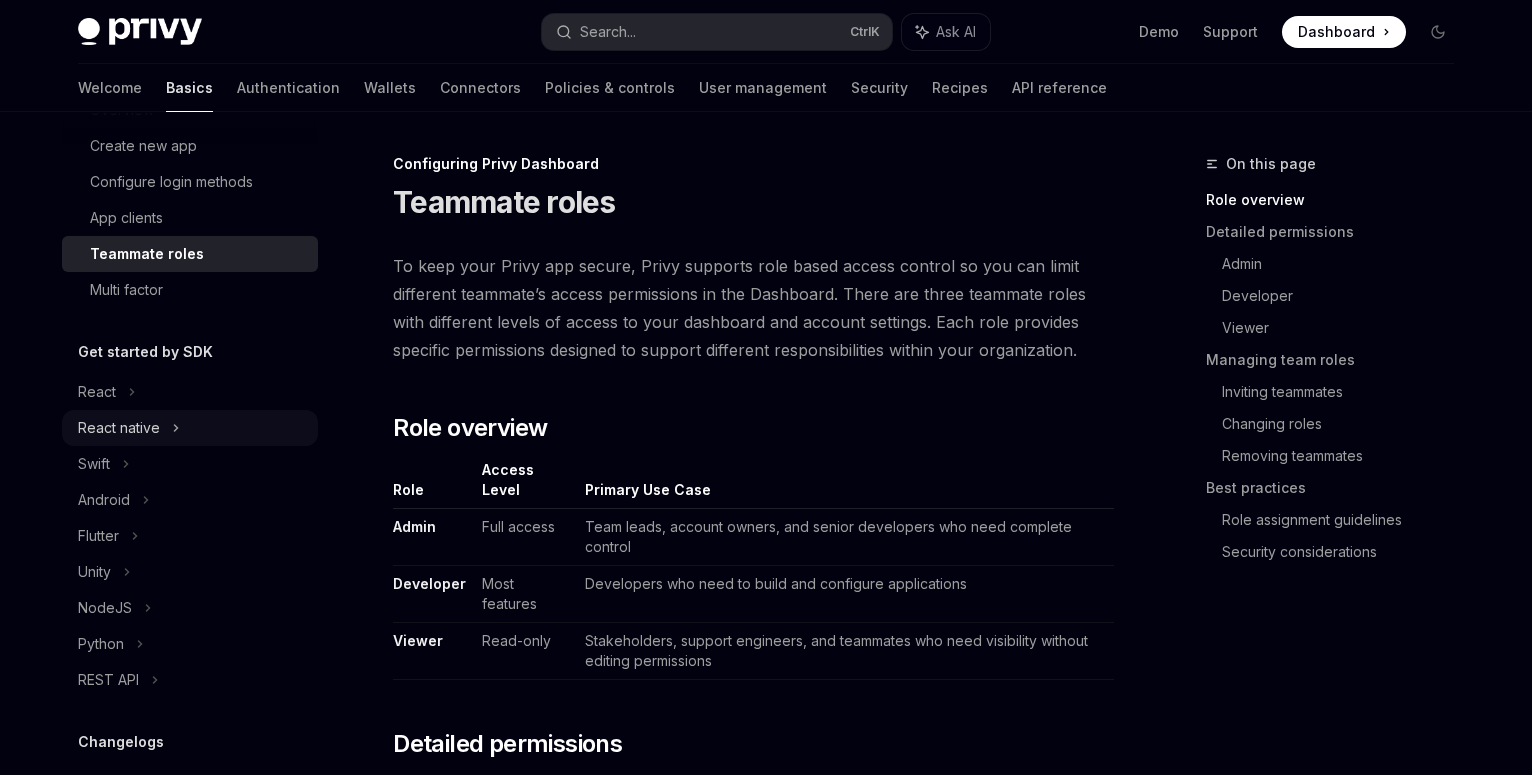 scroll, scrollTop: 360, scrollLeft: 0, axis: vertical 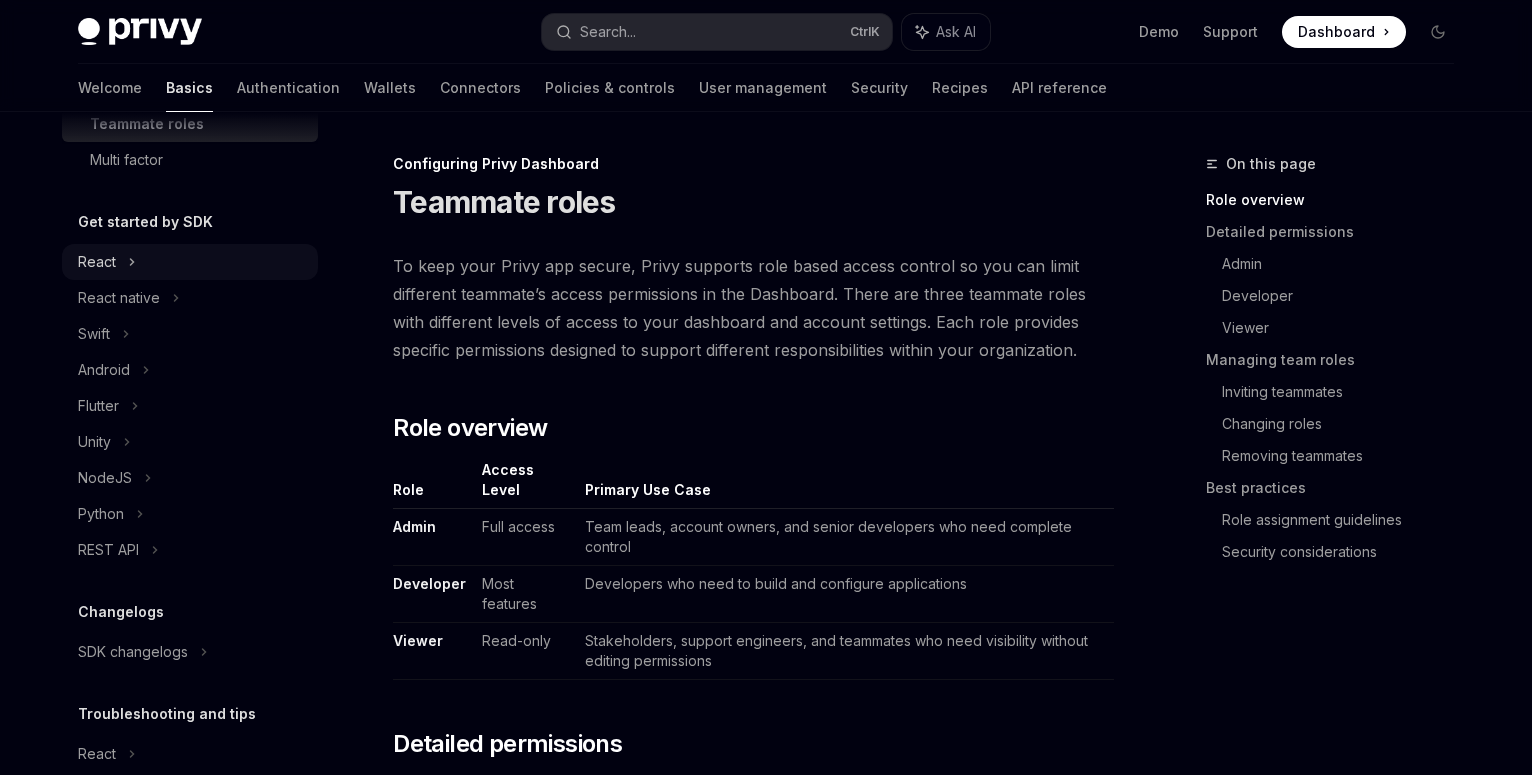 click on "React" at bounding box center [190, 262] 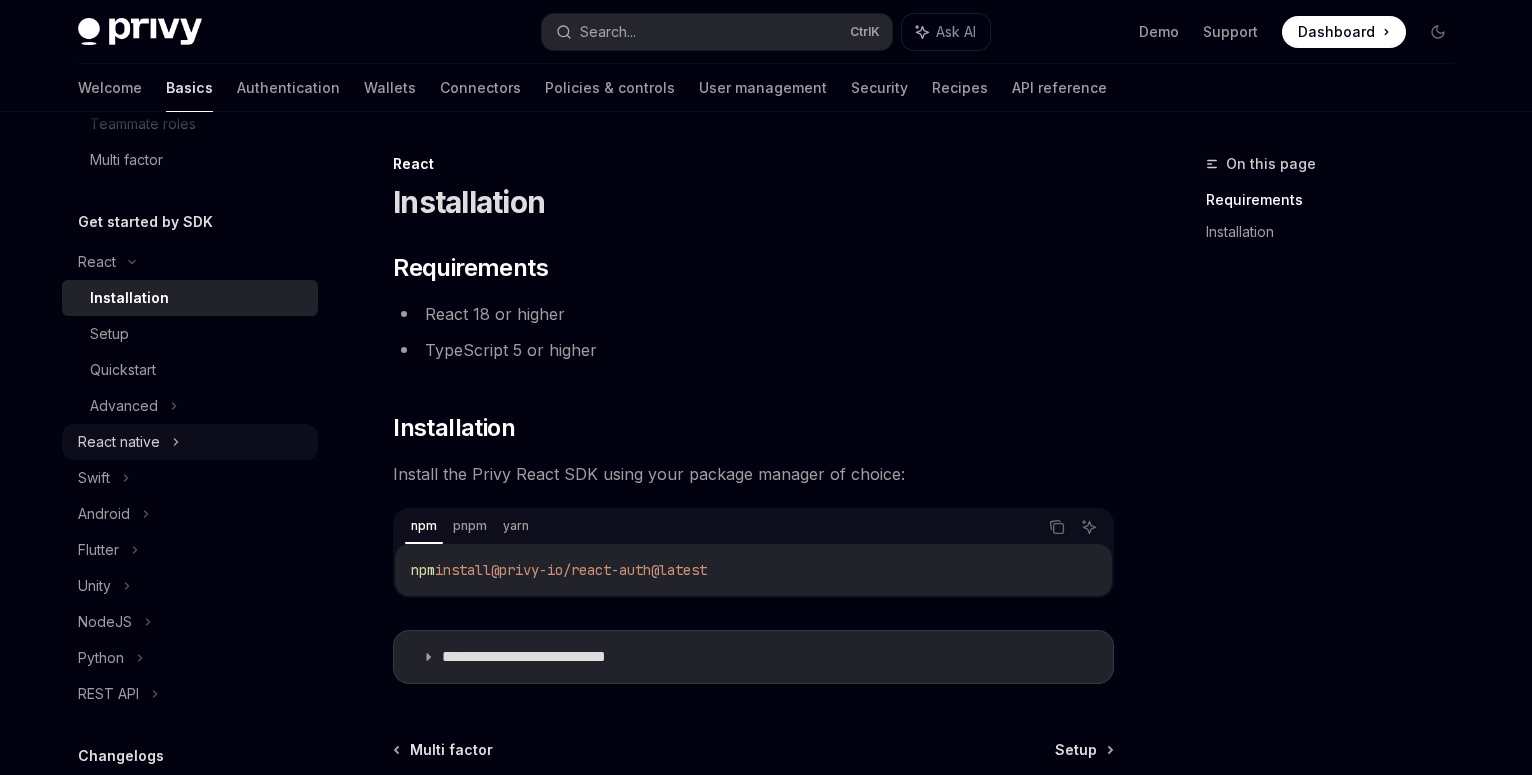 click 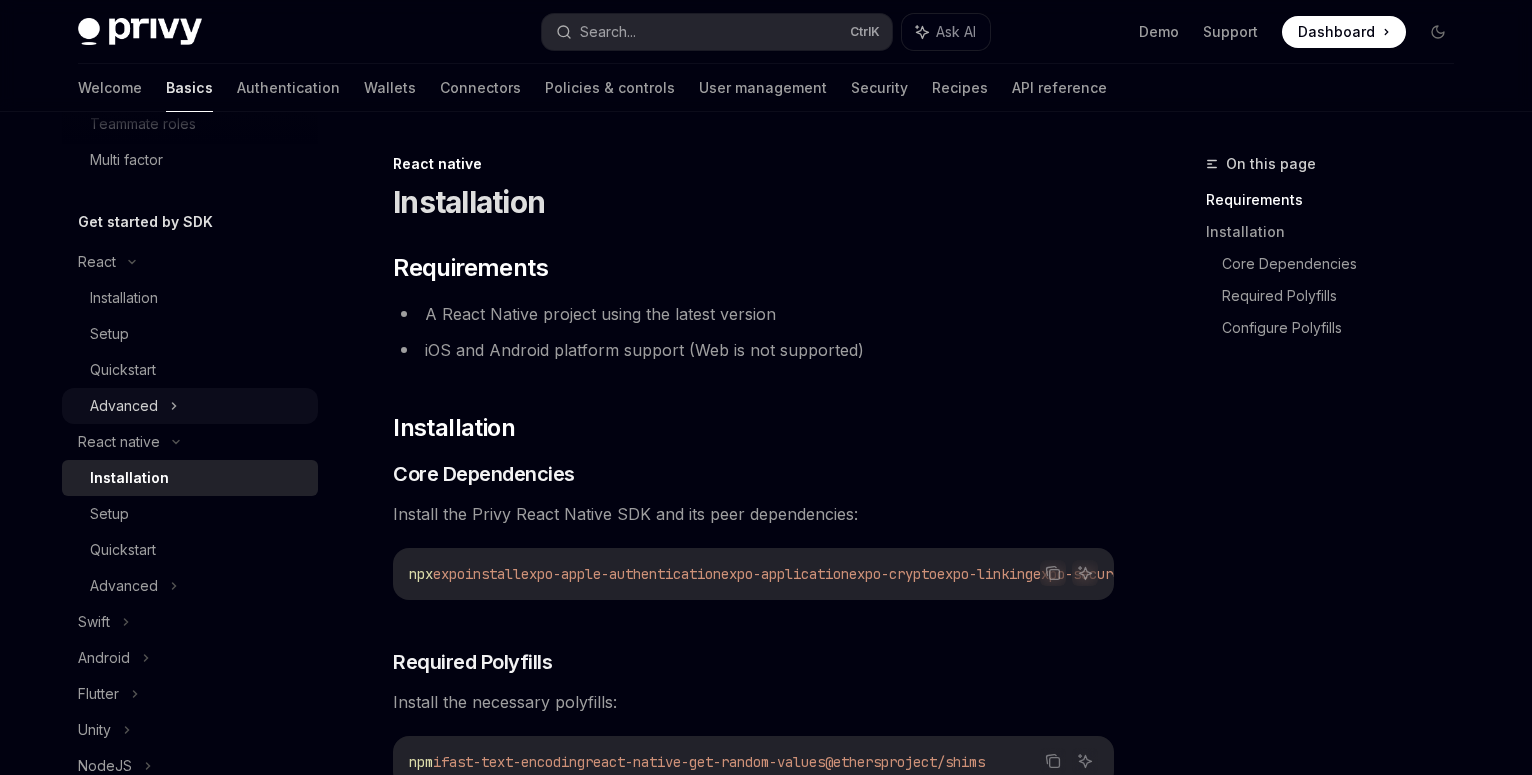 click on "Advanced" at bounding box center [190, 406] 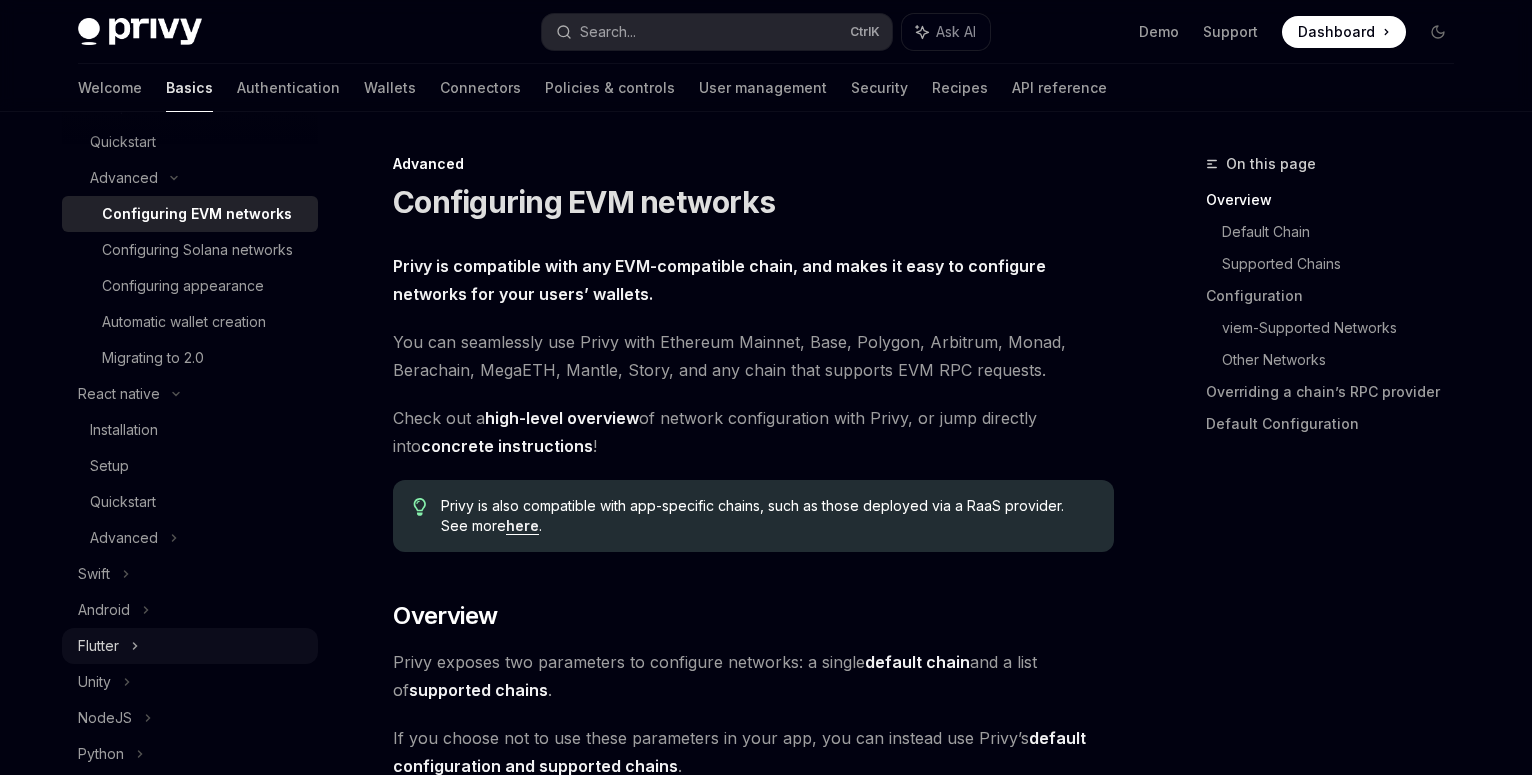 scroll, scrollTop: 720, scrollLeft: 0, axis: vertical 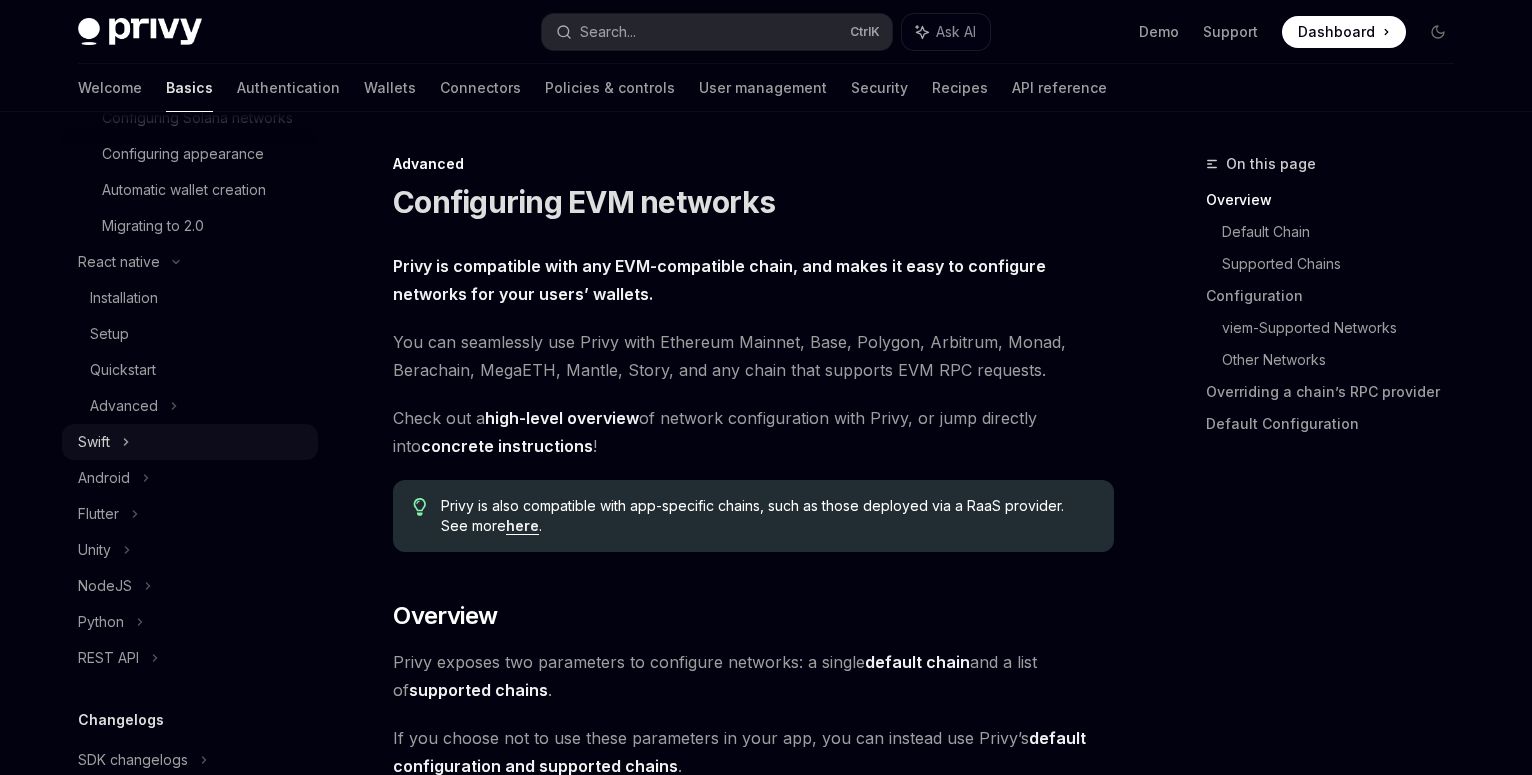 click on "Swift" at bounding box center (190, 442) 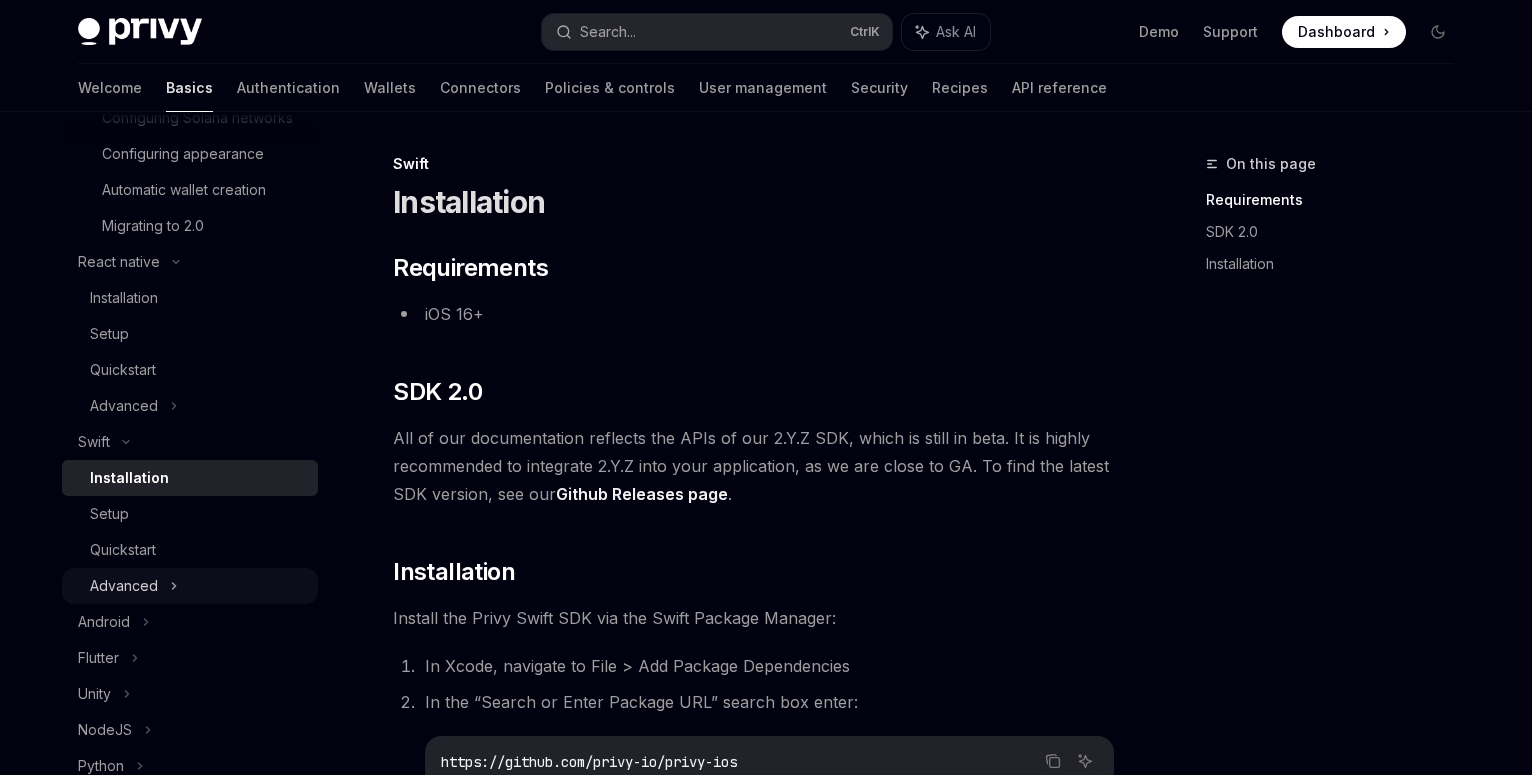 click on "Advanced" at bounding box center [190, 586] 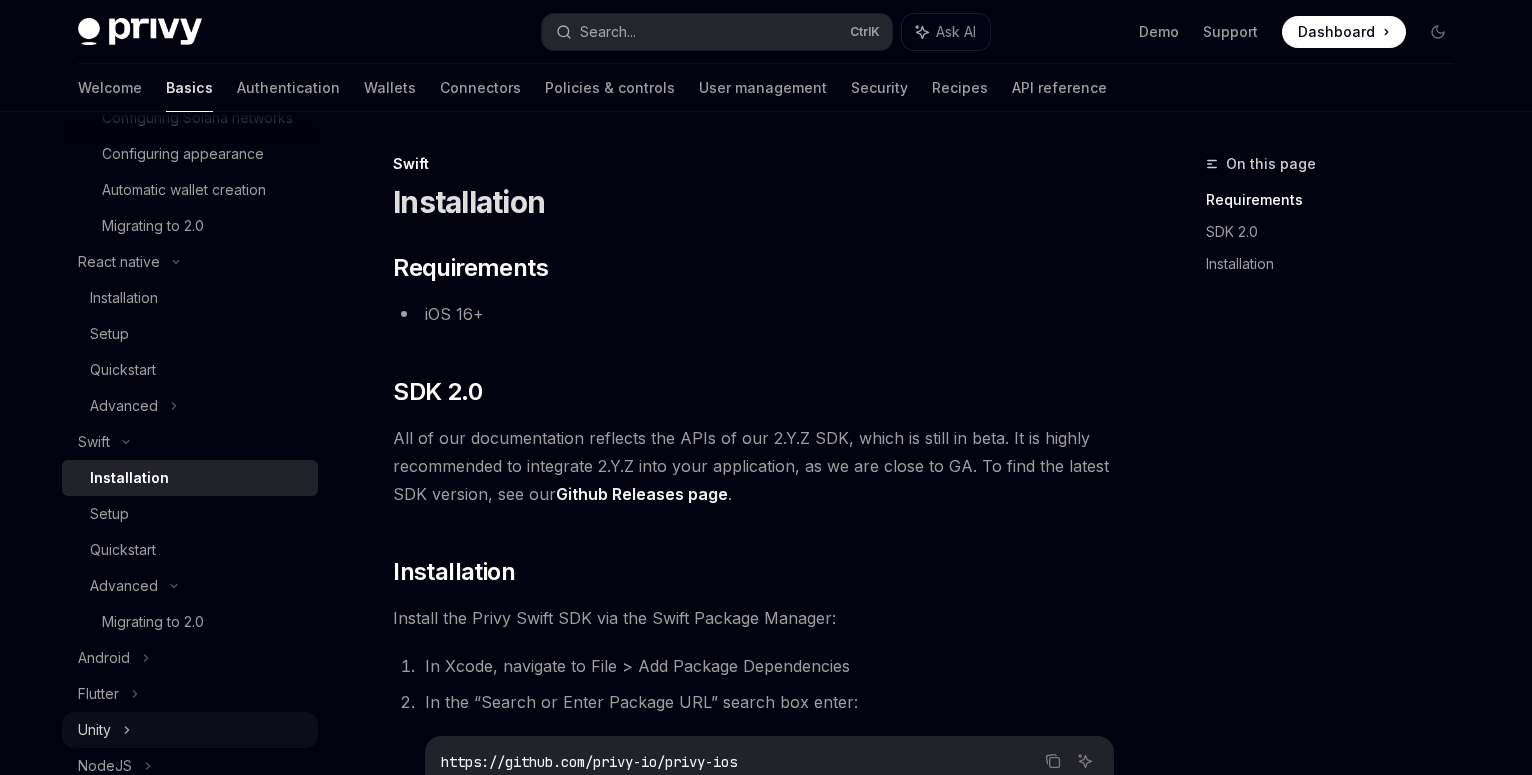 scroll, scrollTop: 960, scrollLeft: 0, axis: vertical 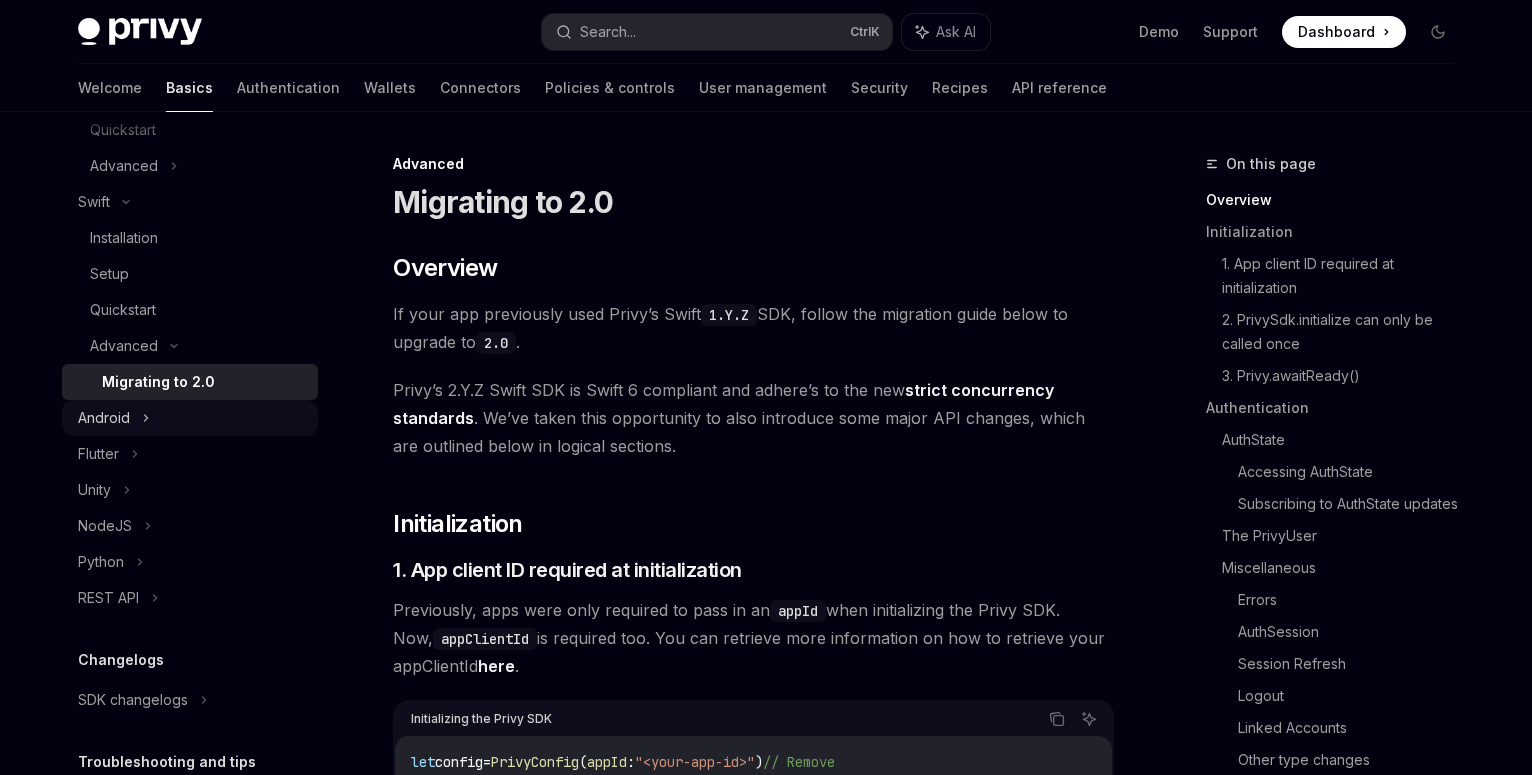 click 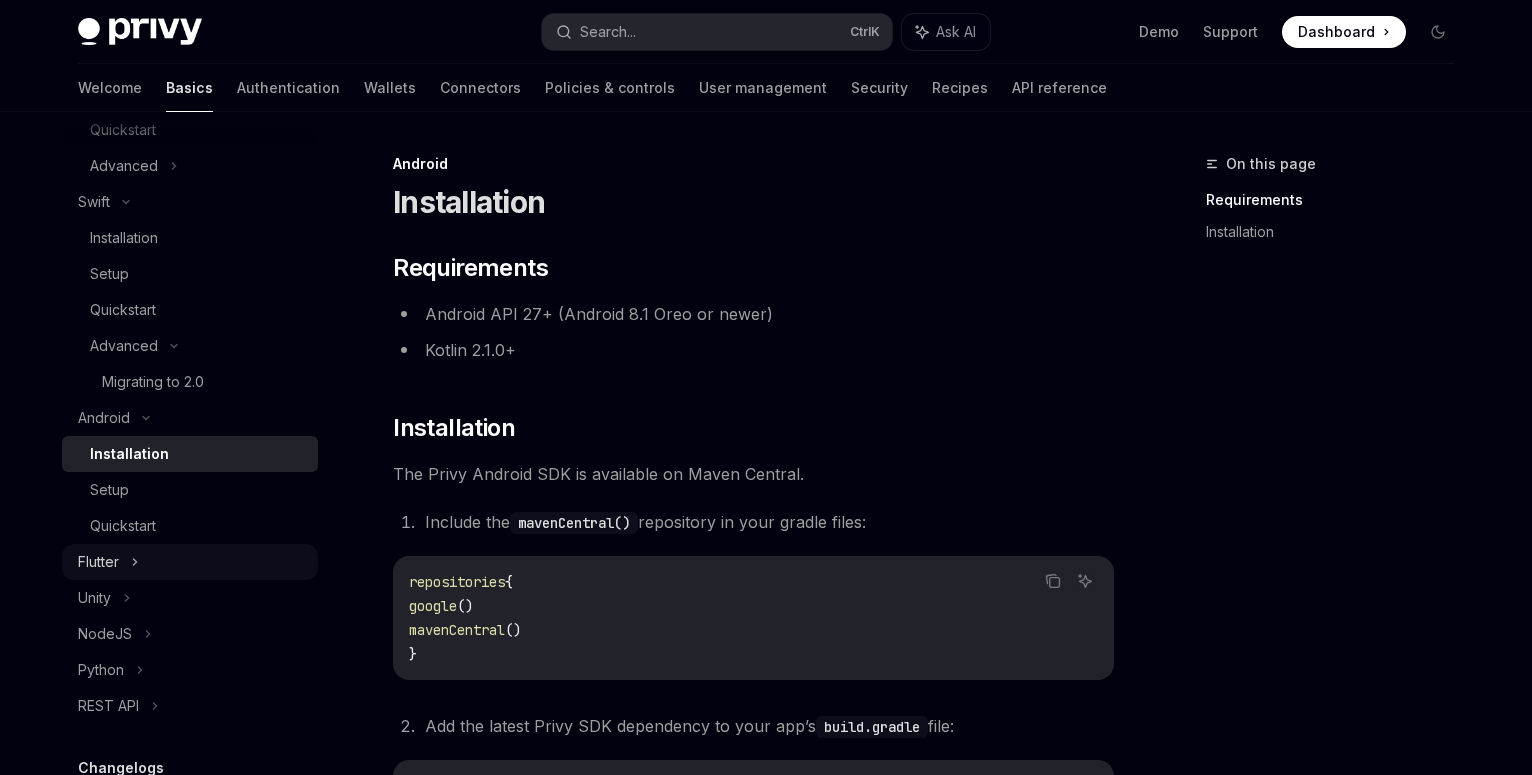 click on "Flutter" at bounding box center [190, 562] 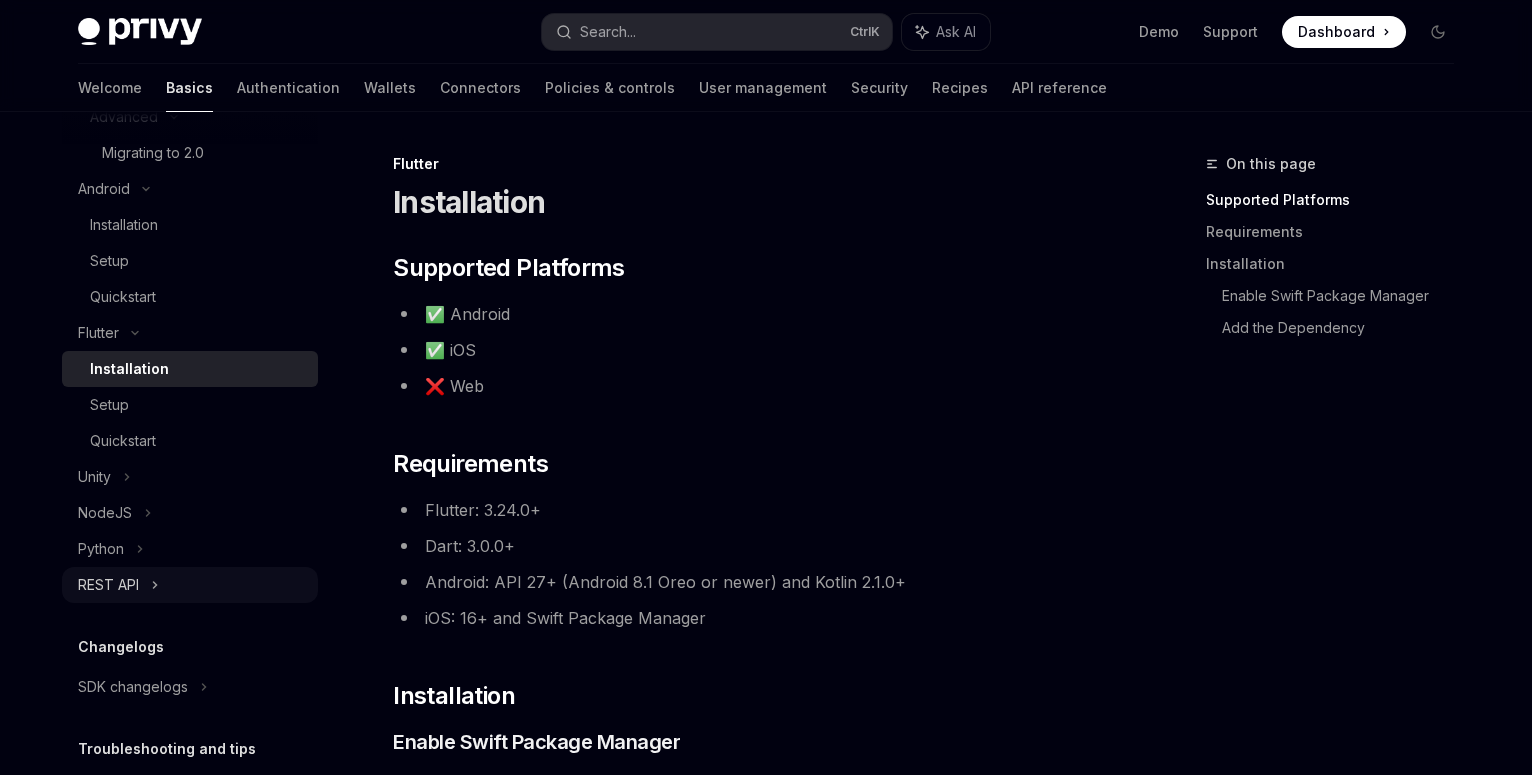 scroll, scrollTop: 1200, scrollLeft: 0, axis: vertical 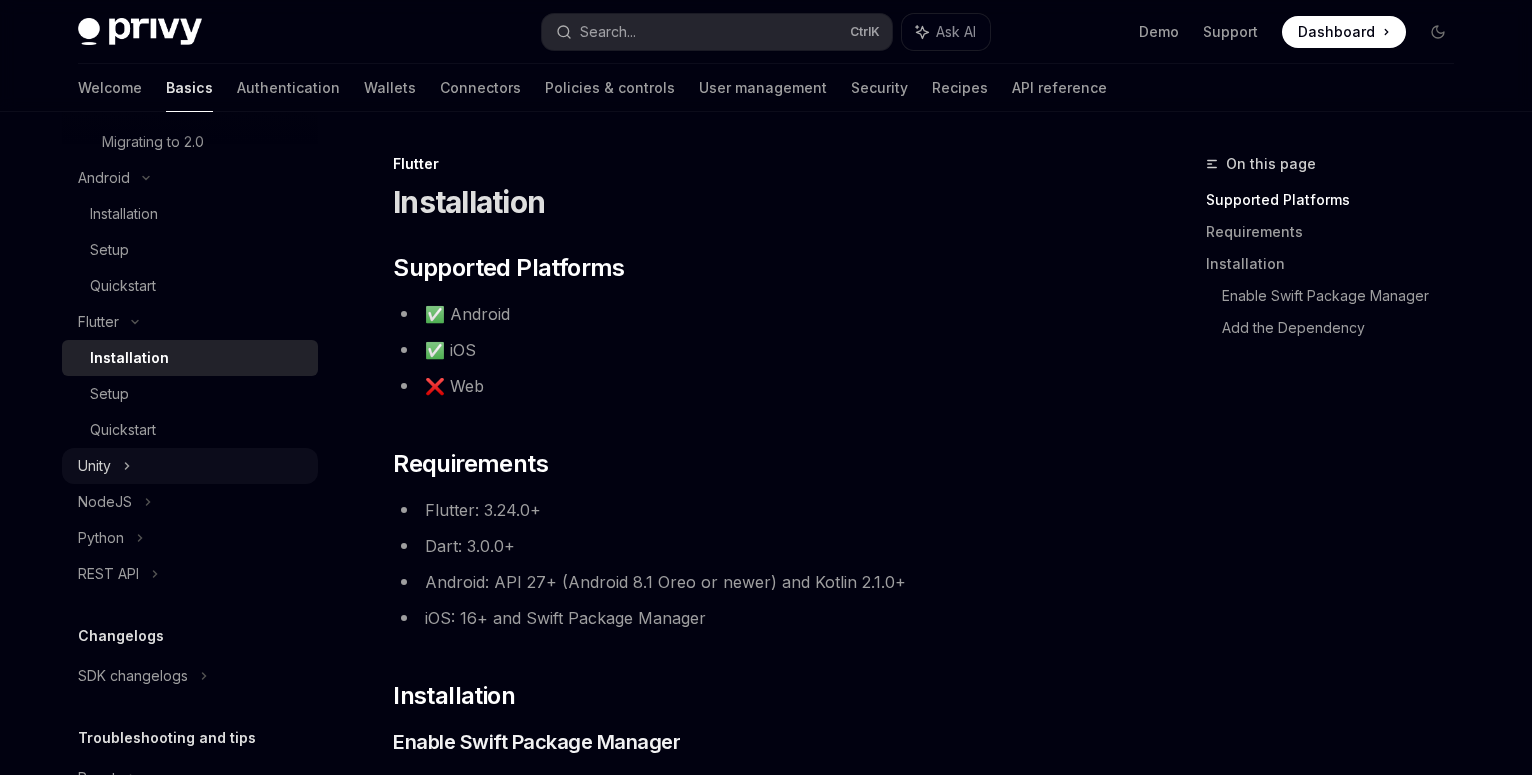 click 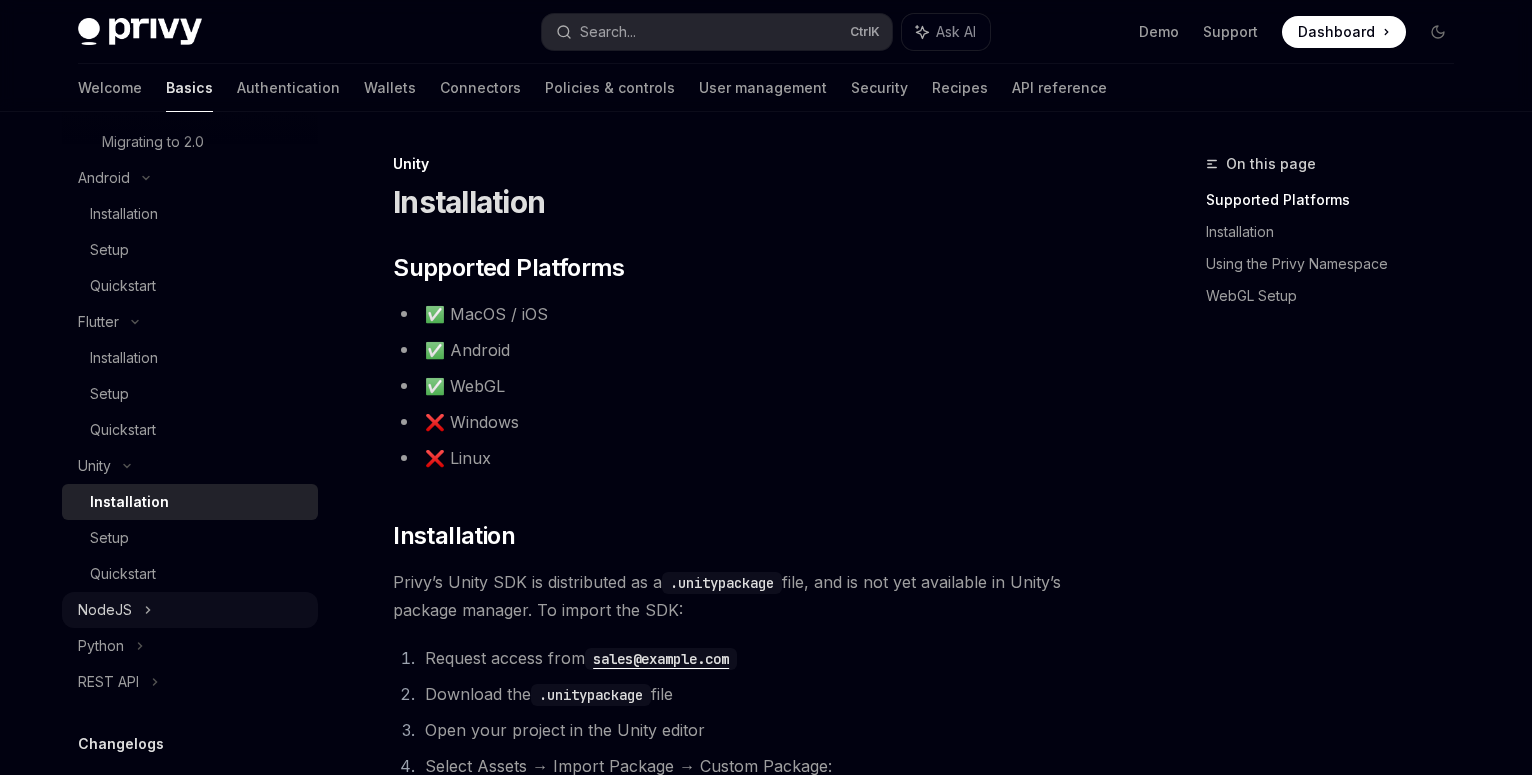 click 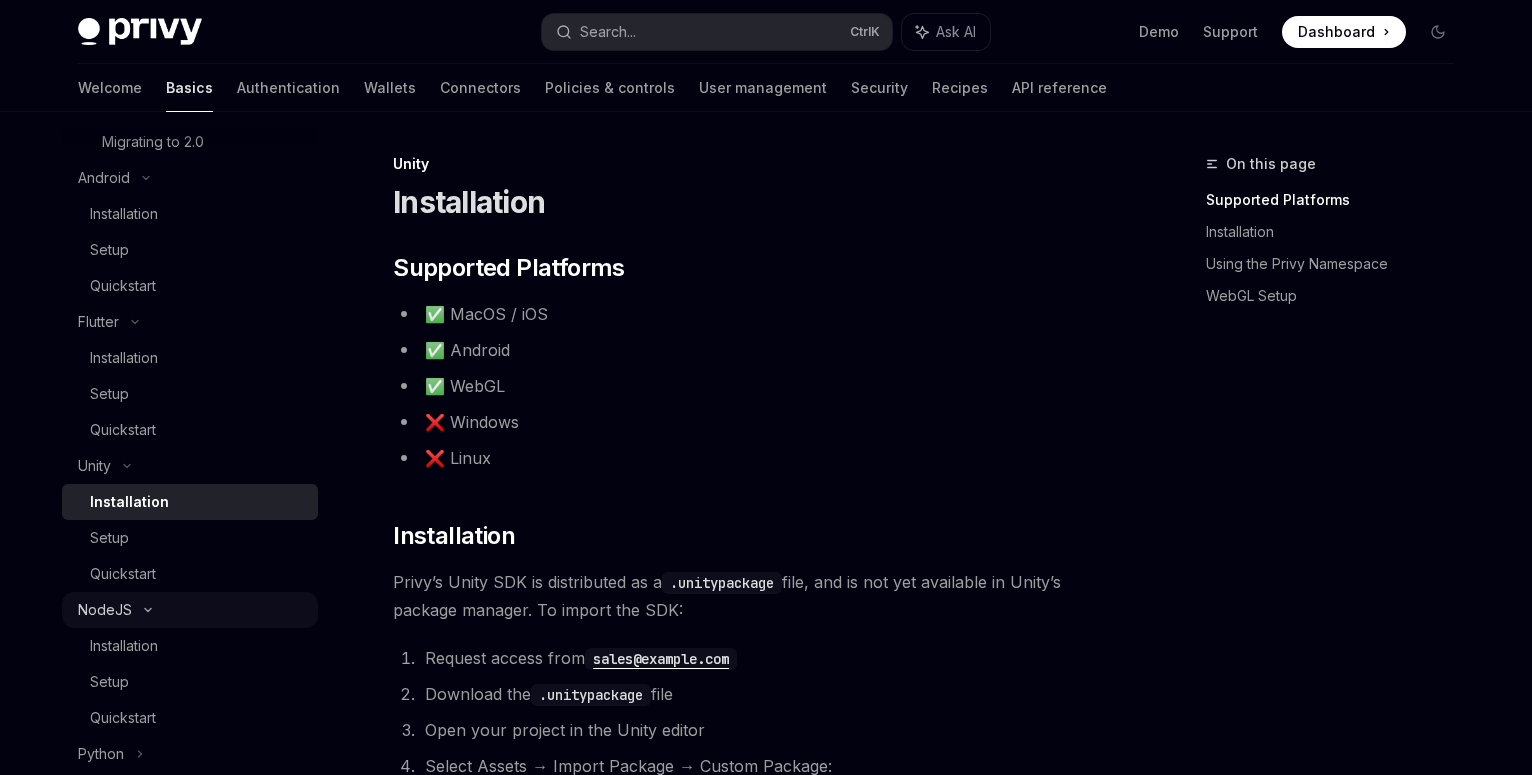 scroll, scrollTop: 1440, scrollLeft: 0, axis: vertical 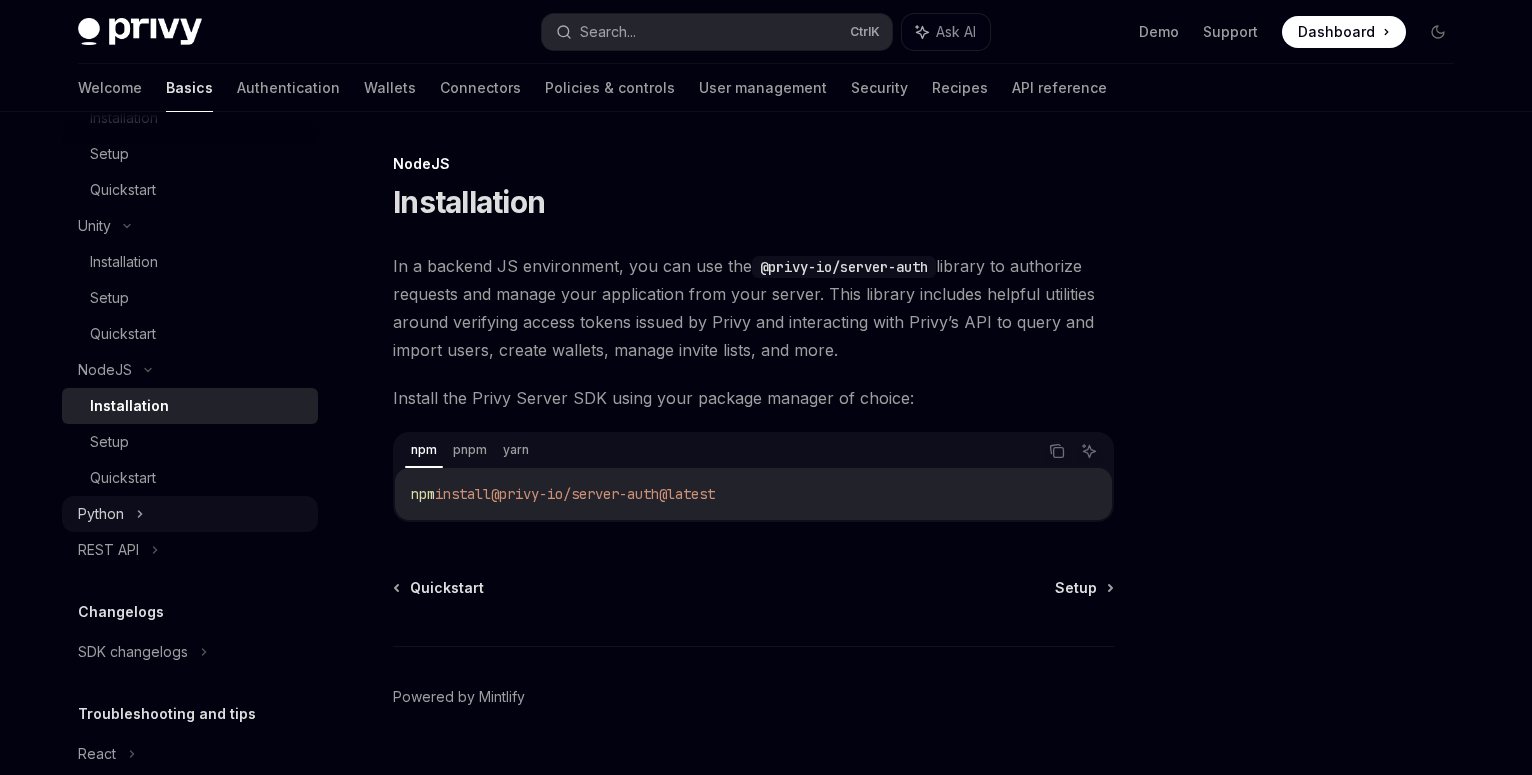 click 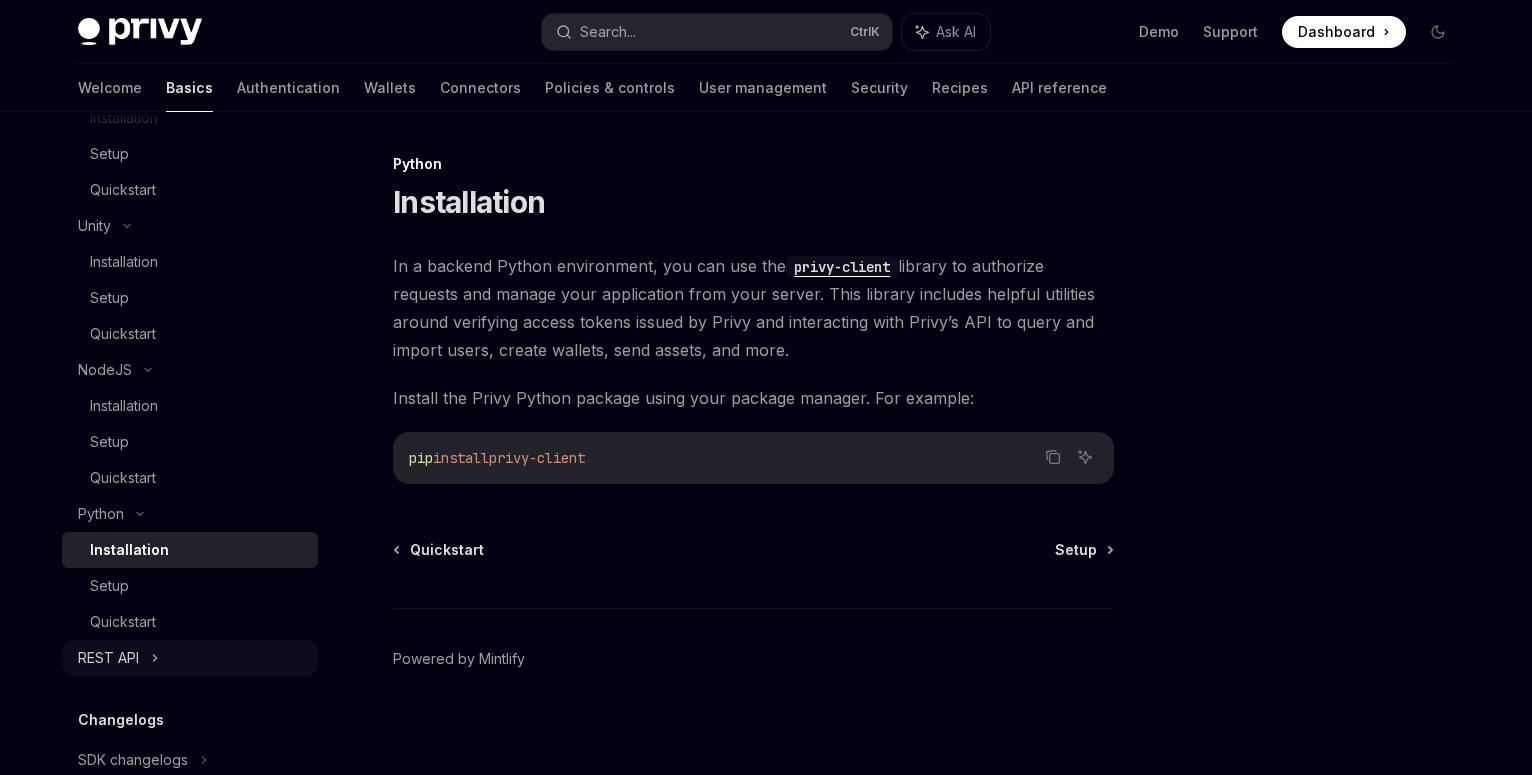 click on "REST API" at bounding box center [190, 658] 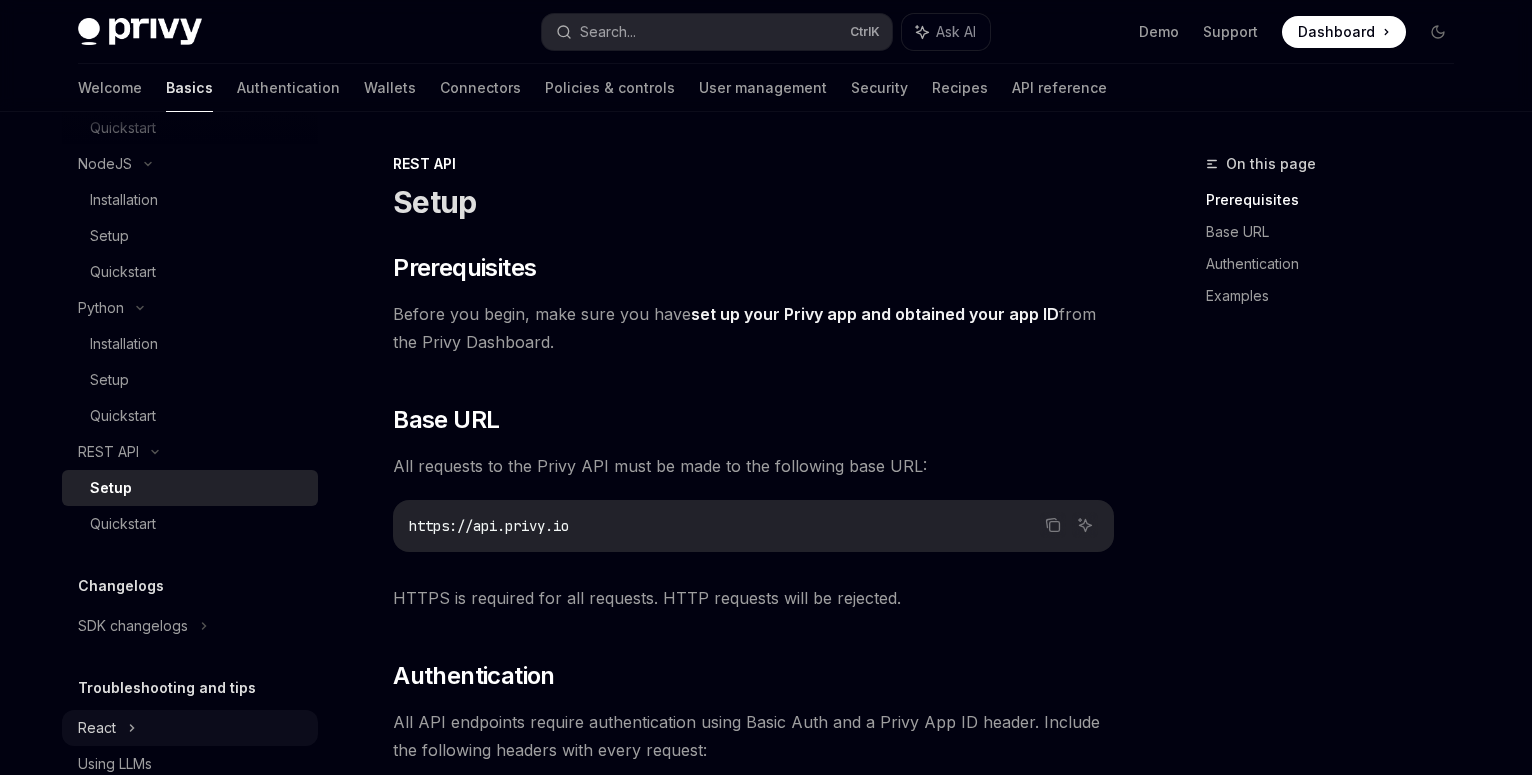 scroll, scrollTop: 1717, scrollLeft: 0, axis: vertical 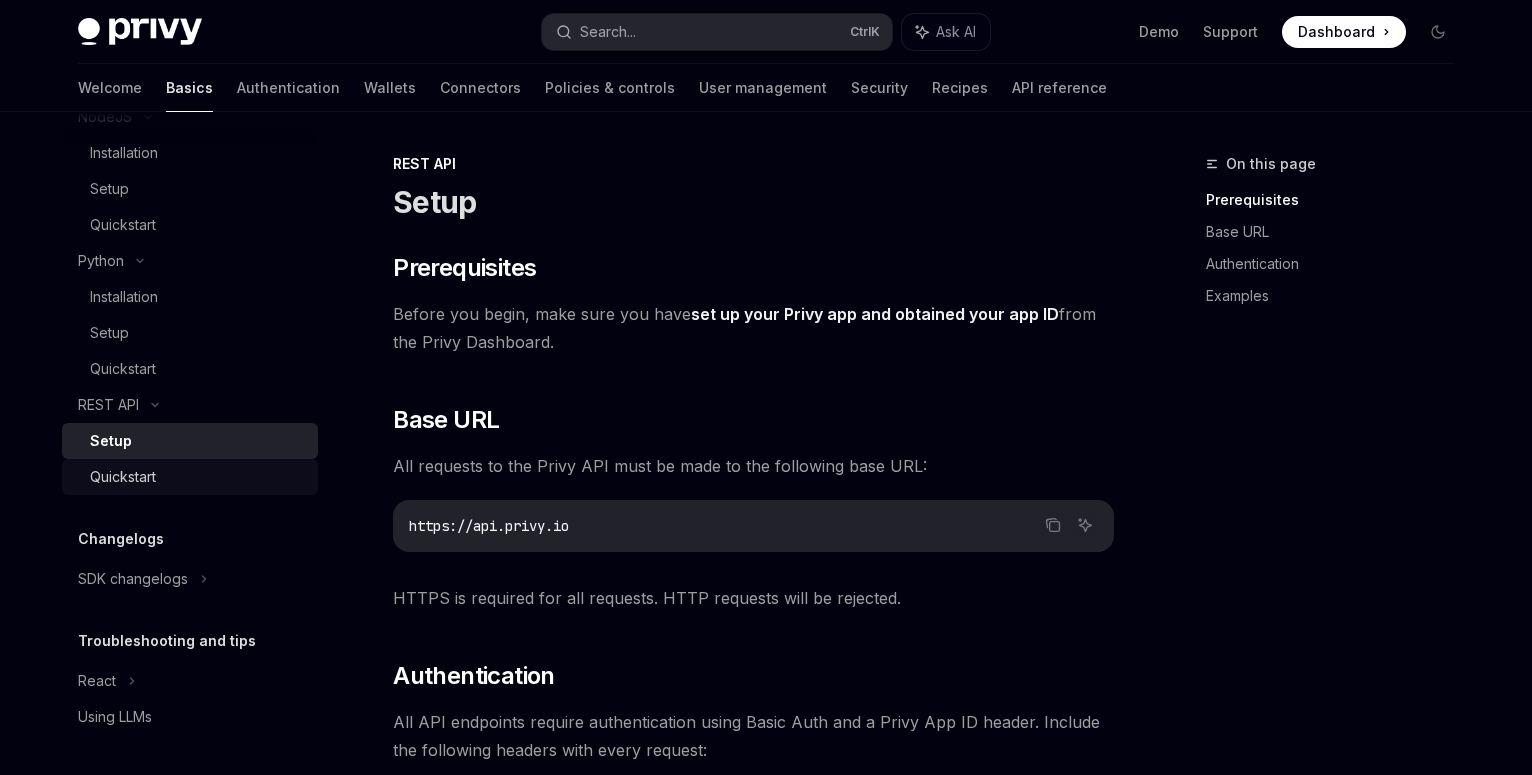click on "Quickstart" at bounding box center [123, 477] 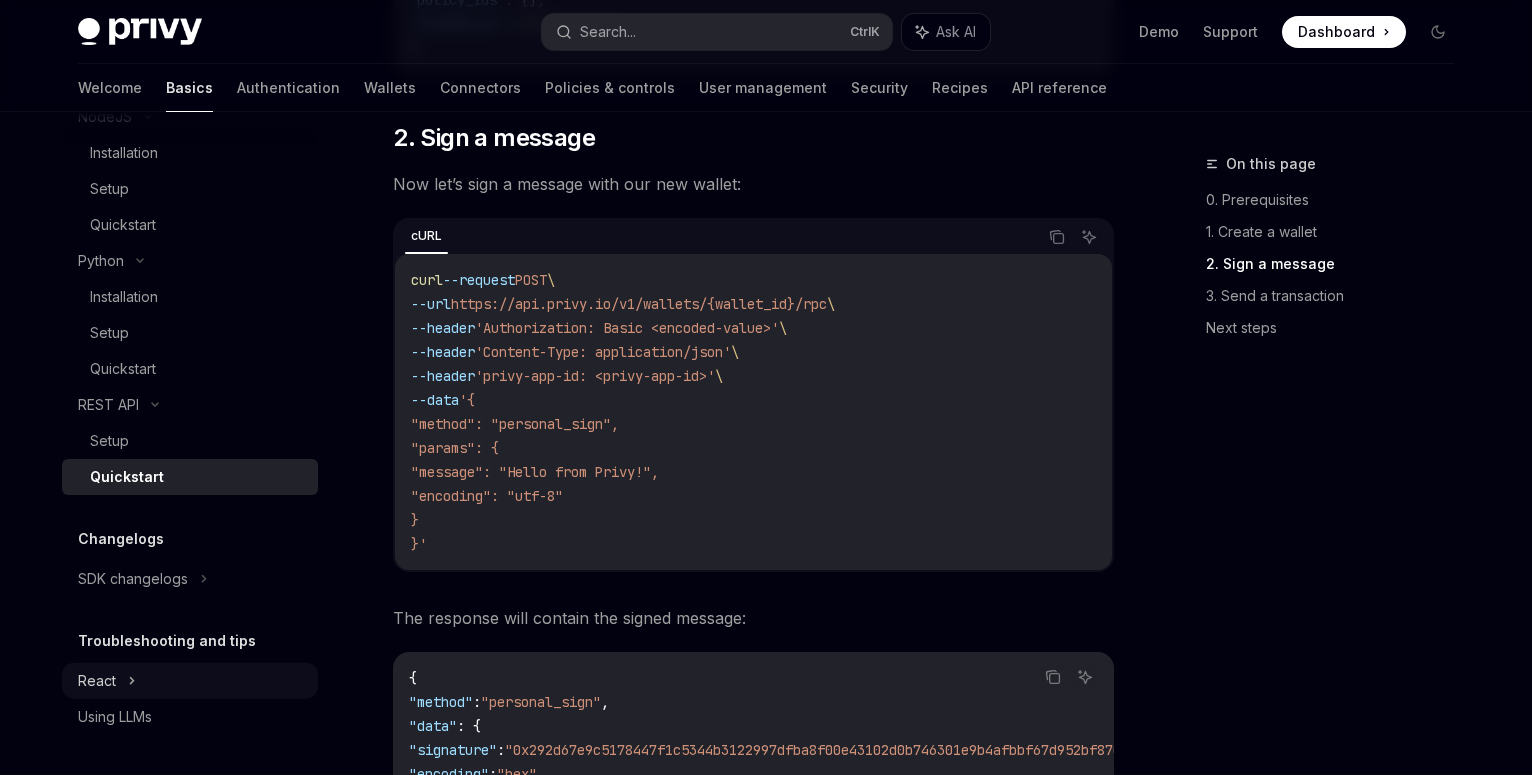 scroll, scrollTop: 1122, scrollLeft: 0, axis: vertical 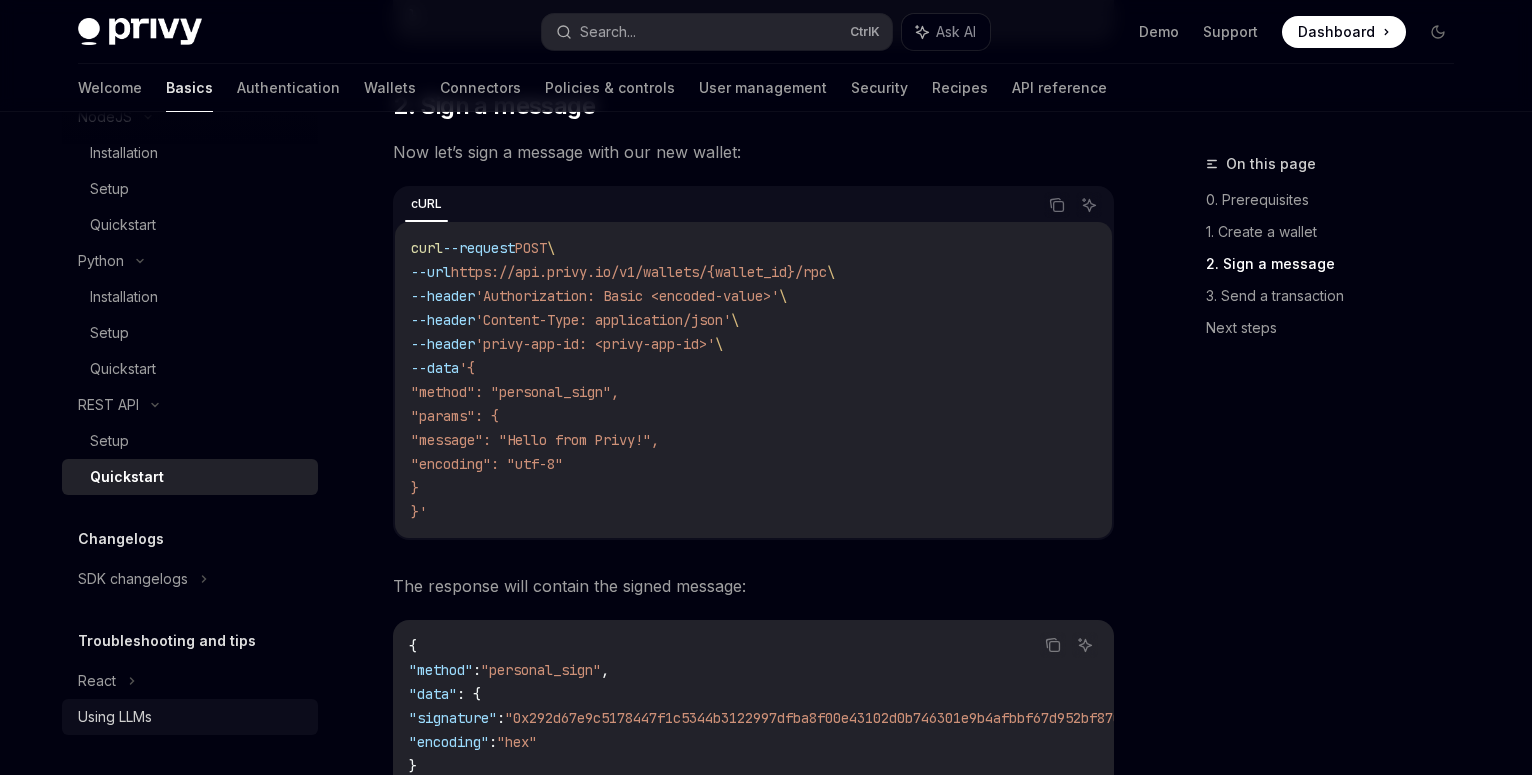 click on "Using LLMs" at bounding box center (115, 717) 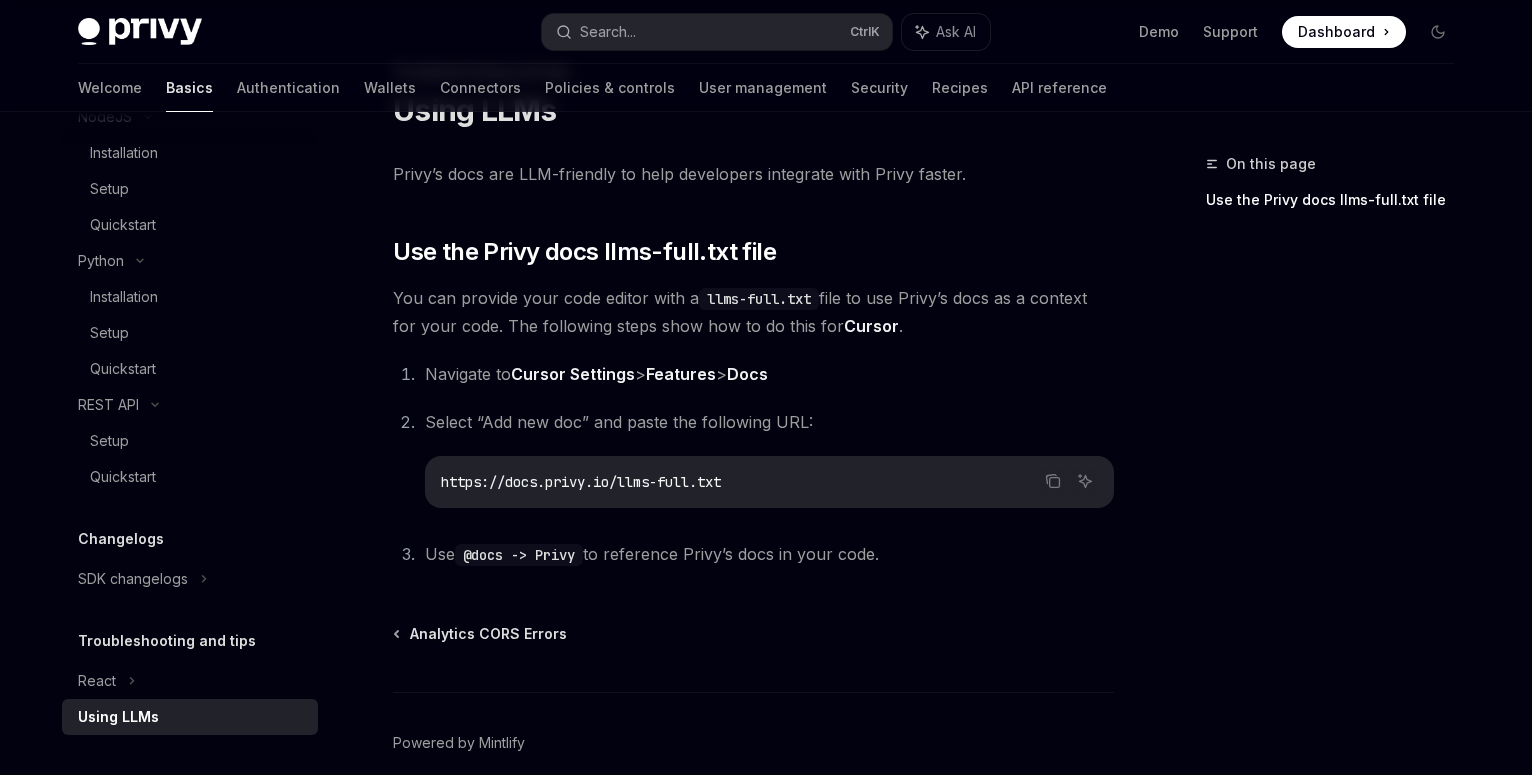 scroll, scrollTop: 0, scrollLeft: 0, axis: both 